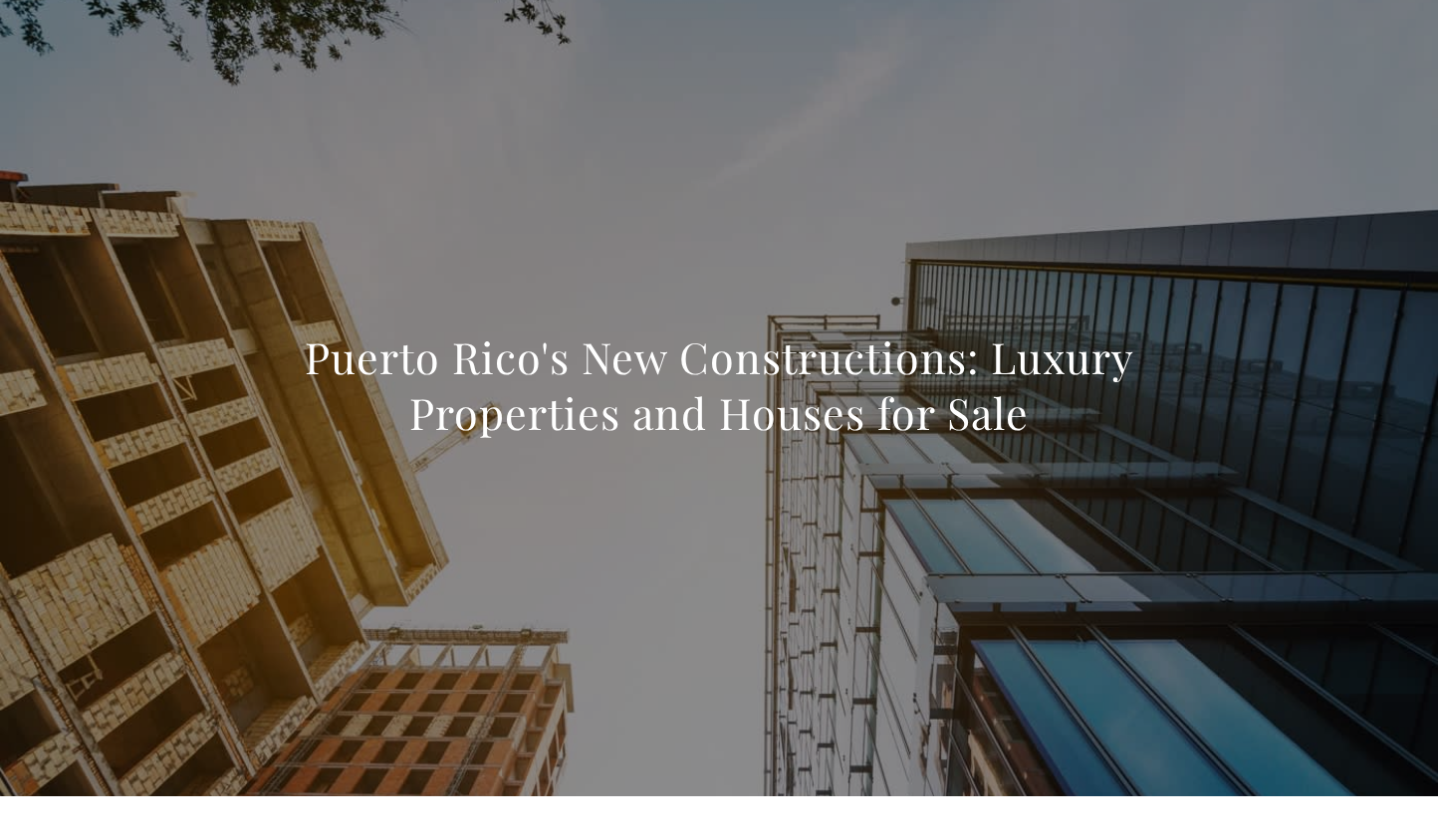 scroll, scrollTop: 4629, scrollLeft: 0, axis: vertical 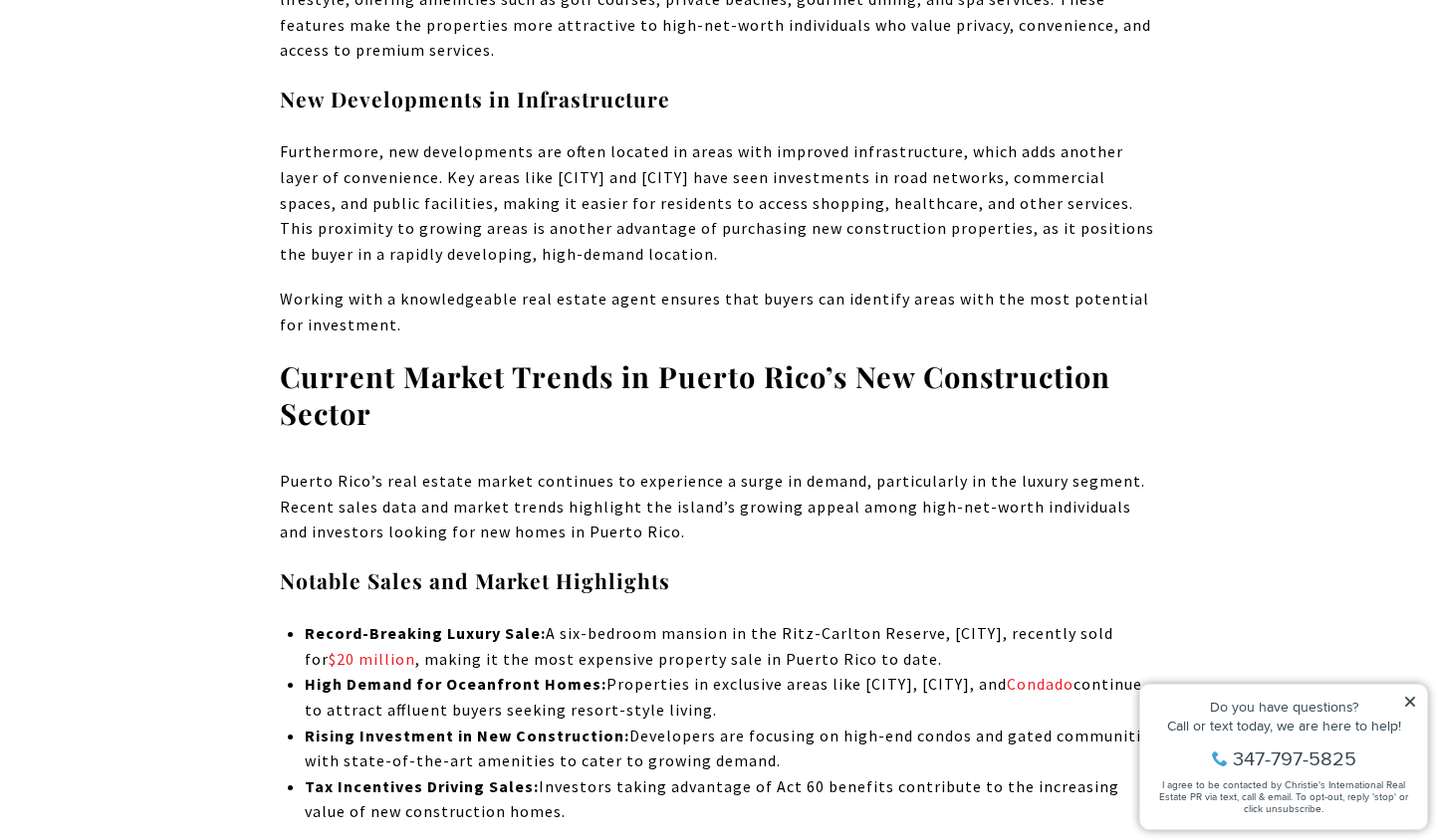 click on "Puerto Rico’s real estate market continues to experience a surge in demand, particularly in the luxury segment. Recent sales data and market trends highlight the island’s growing appeal among high-net-worth individuals and investors looking for new homes in Puerto Rico." at bounding box center (719, 507) 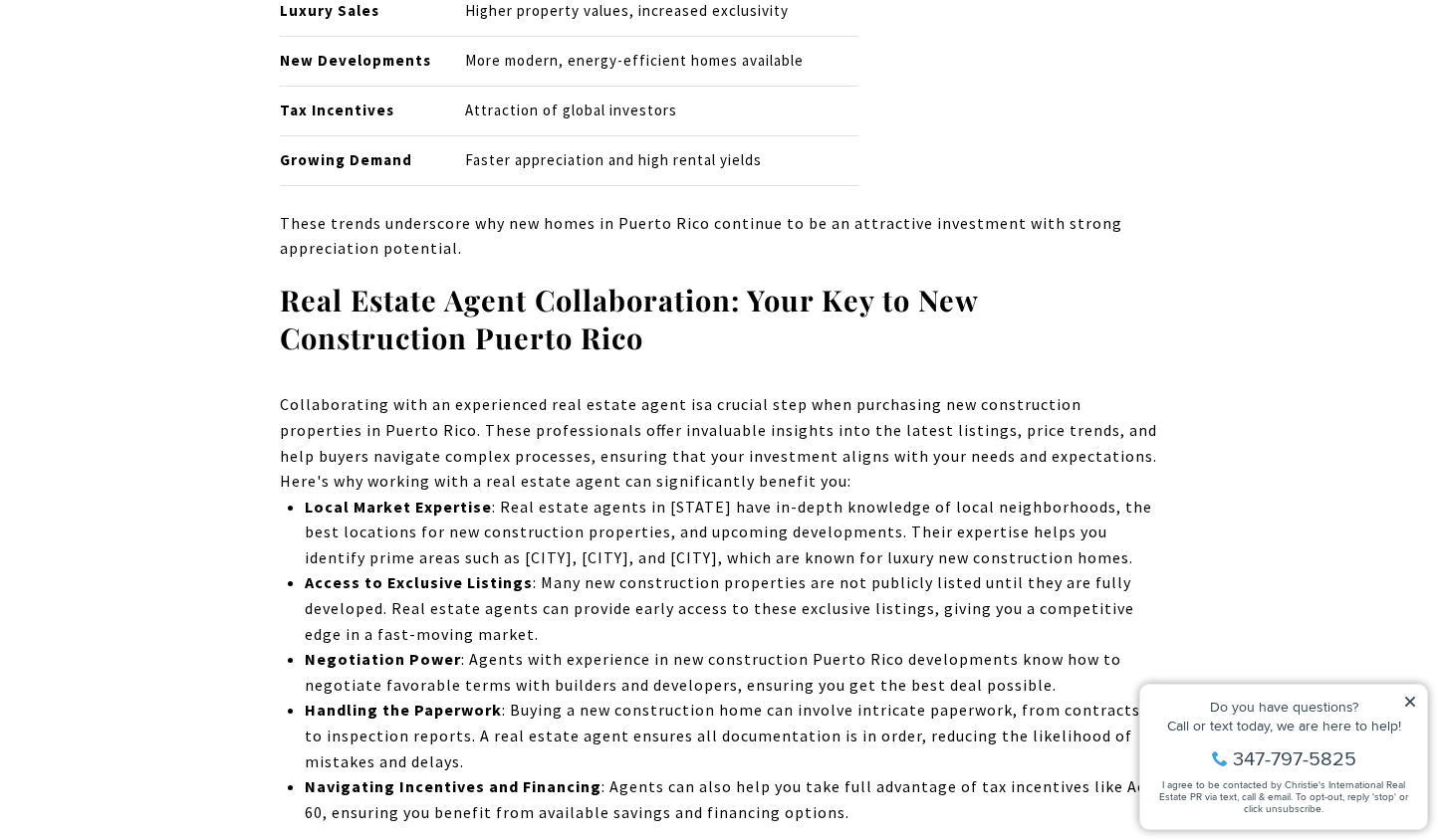 scroll, scrollTop: 6036, scrollLeft: 0, axis: vertical 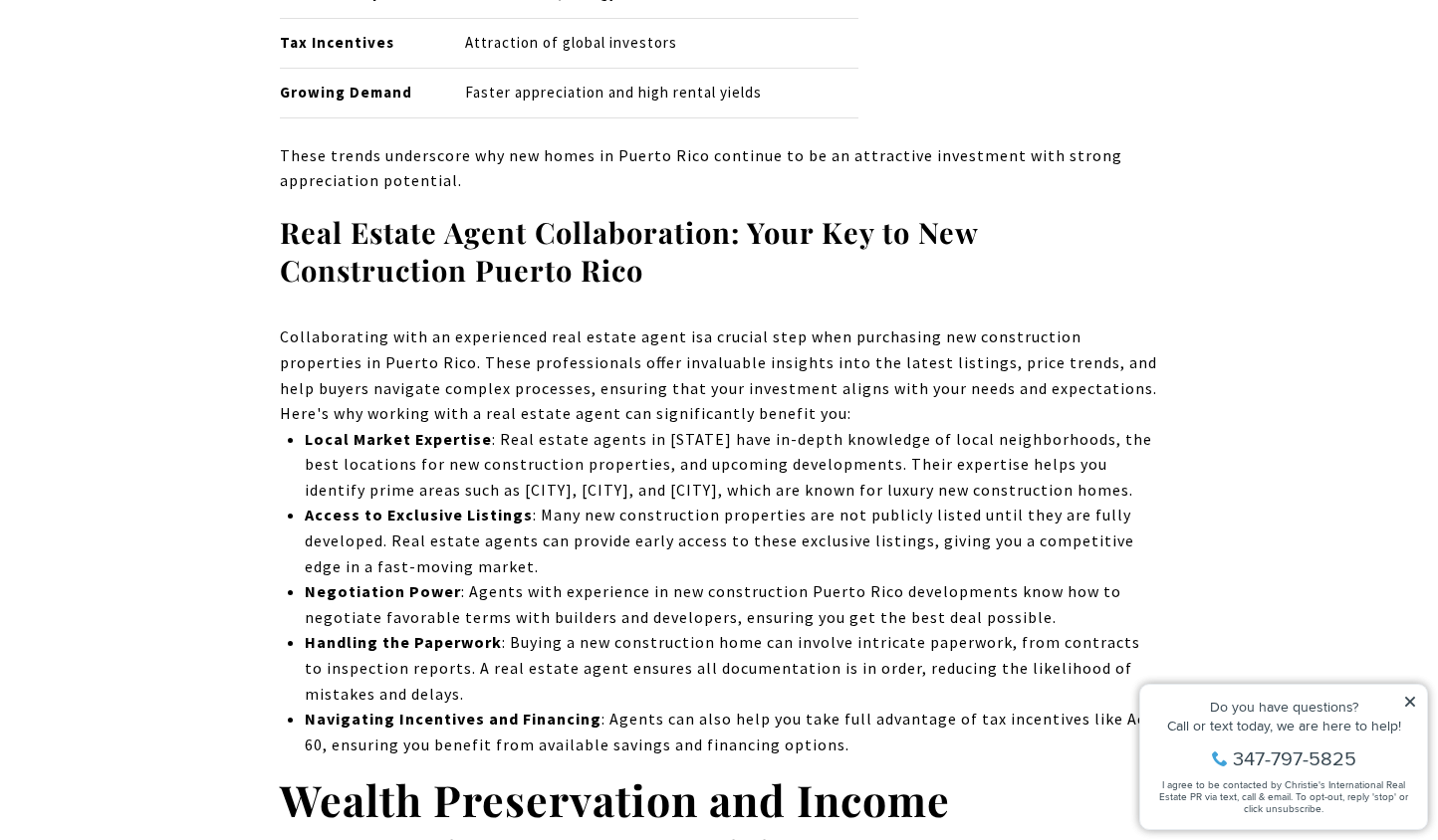 drag, startPoint x: 1410, startPoint y: 702, endPoint x: 1394, endPoint y: 657, distance: 47.759816 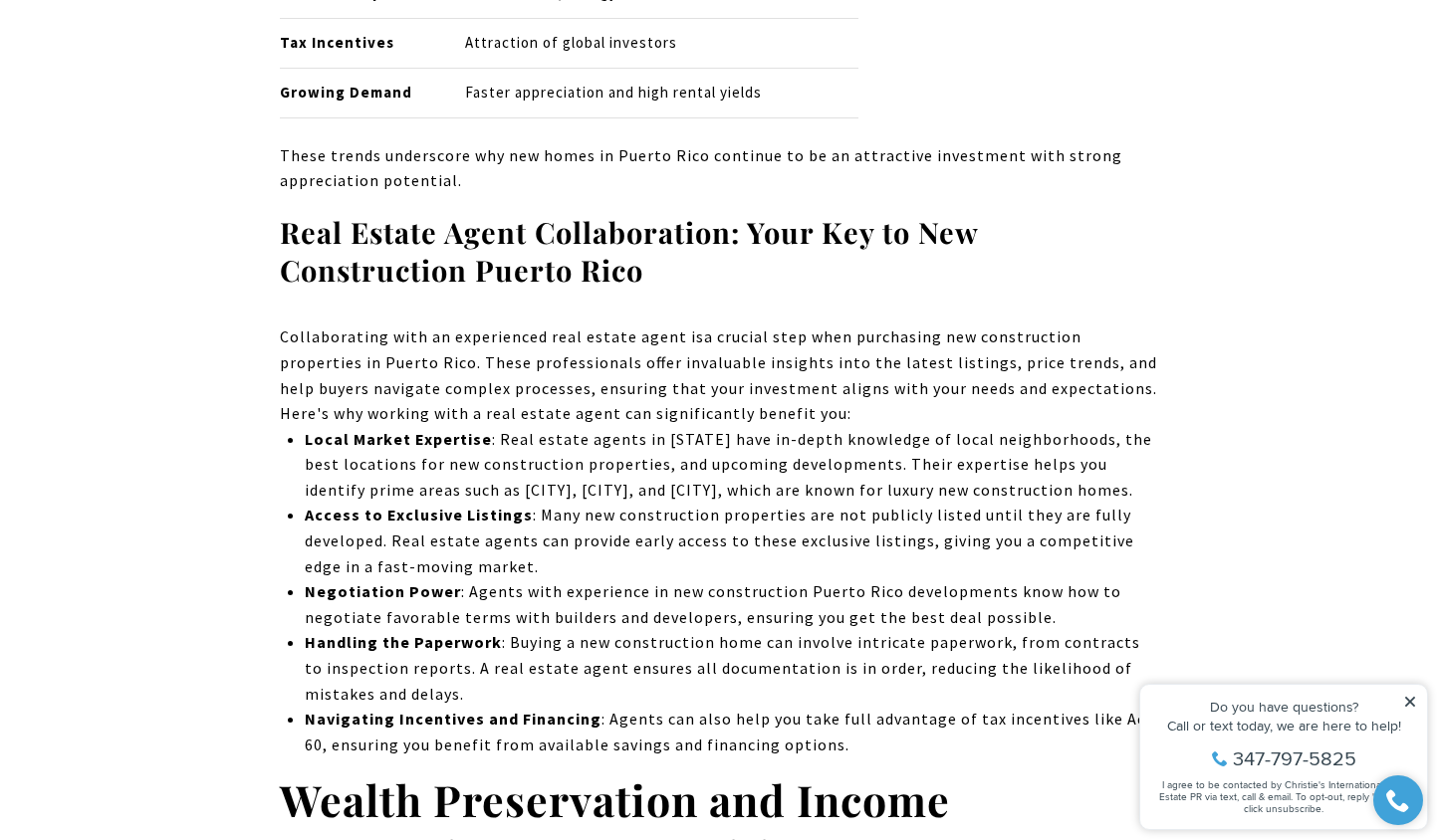 click 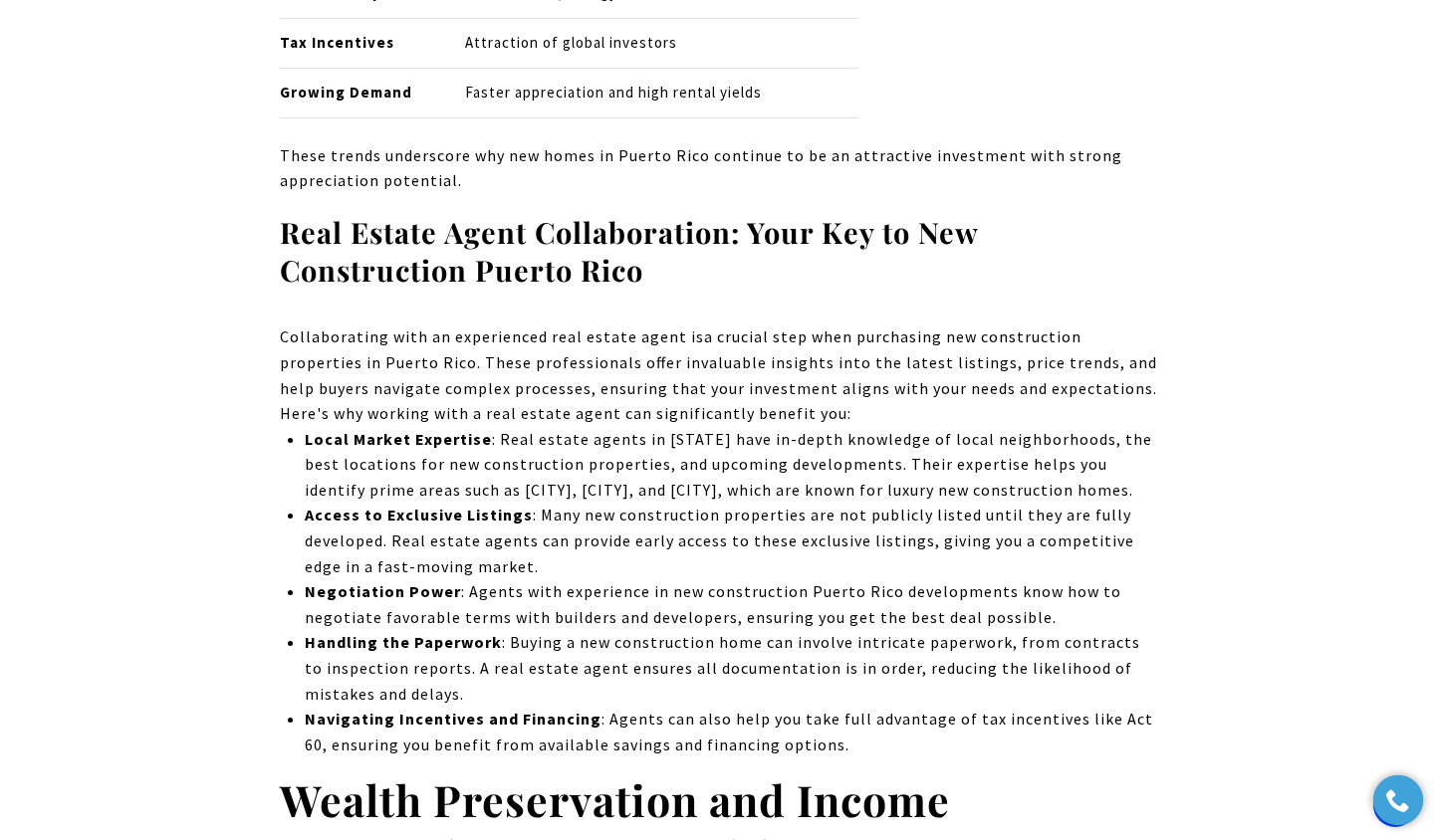 click on "Puerto Rico  is transforming remarkably, with new construction projects rapidly emerging across the island, especially in the luxury  real estate  sector. Fueled by a combination of factors, including a booming demand from both local and foreign buyers, significant government incentives such as Act 60, and a desire to cater to the affluent lifestyle, the island is seeing a surge in modern, high-end properties. Many new residents, relocating from the U.S. mainland and abroad, have expressed excitement over the  luxury developments  in desirable locations like Dorado, San Juan, and Rincón.
For those considering investing in  Puerto Rico , now is the ideal time to explore luxury new construction homes and developments. This article will delve into the key advantages of investing in  new construction projects  and provide a curated list of the latest luxury developments in  Puerto Rico , exclusively represented by the top  real estate Real Estate ,  Puerto Rico .
Key Takeaways" at bounding box center (719, 1017) 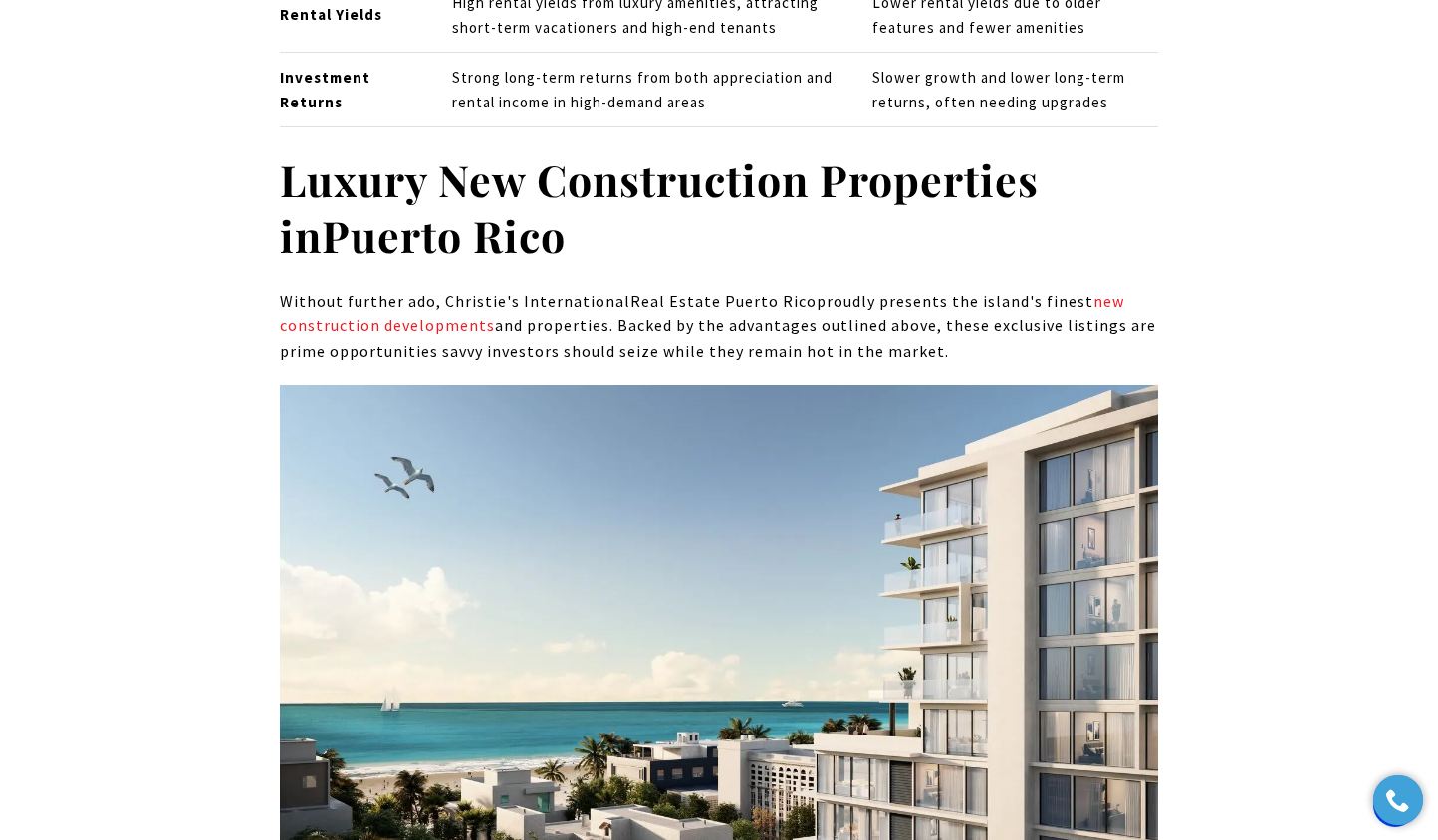 scroll, scrollTop: 8750, scrollLeft: 0, axis: vertical 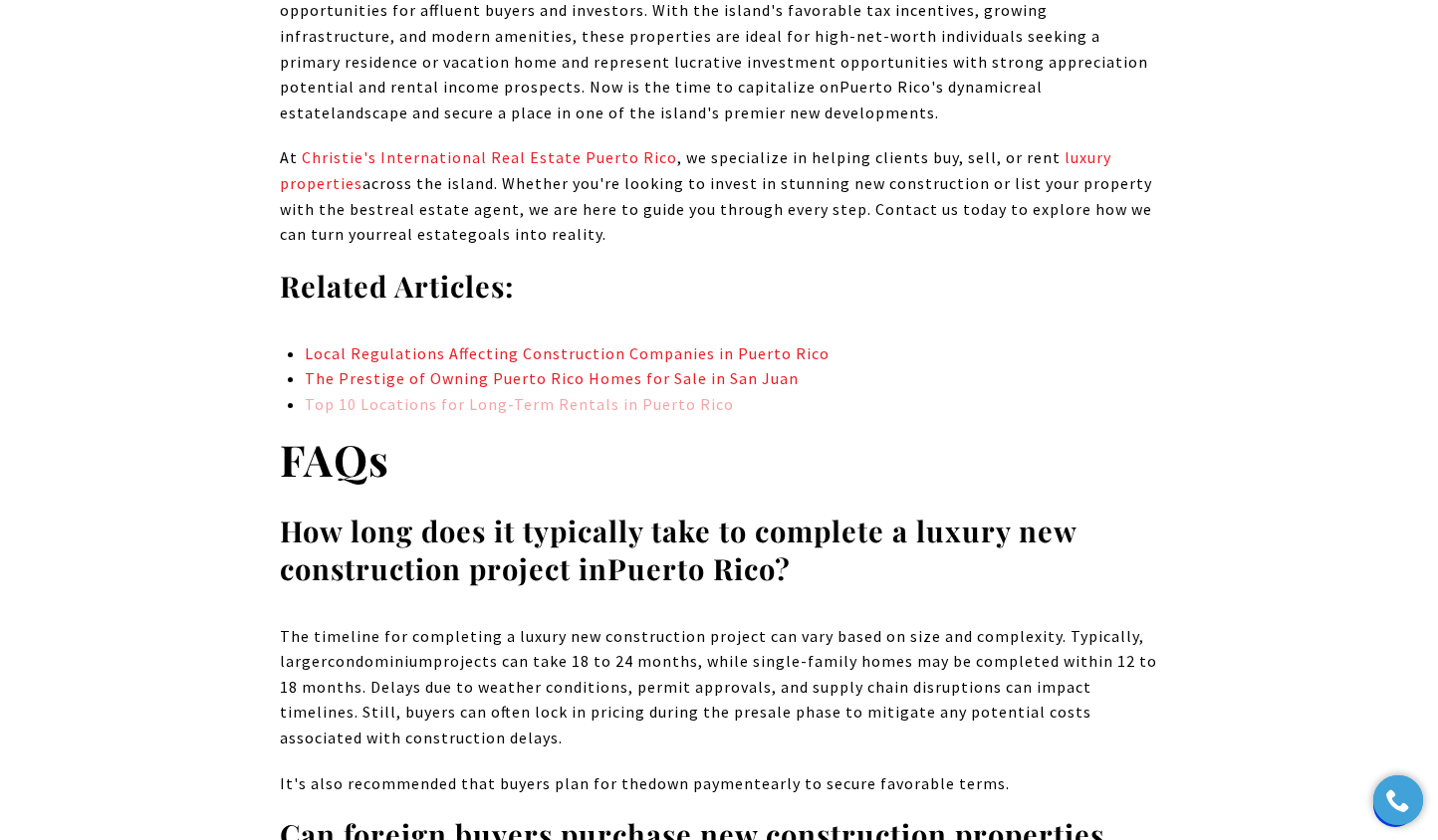 click on "Top 10 Locations for Long-Term Rentals in Puerto Rico" at bounding box center [519, 404] 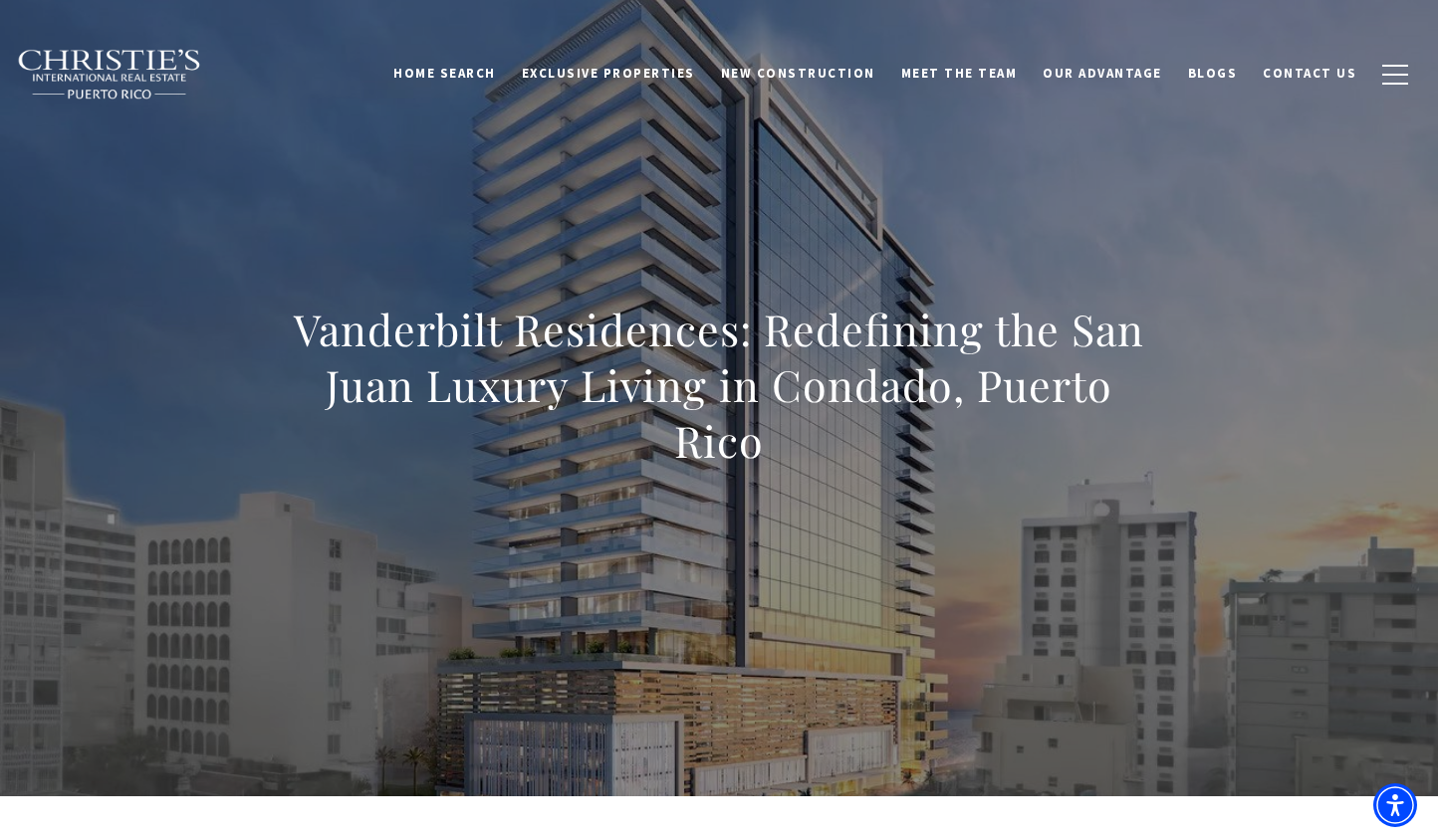 scroll, scrollTop: 0, scrollLeft: 0, axis: both 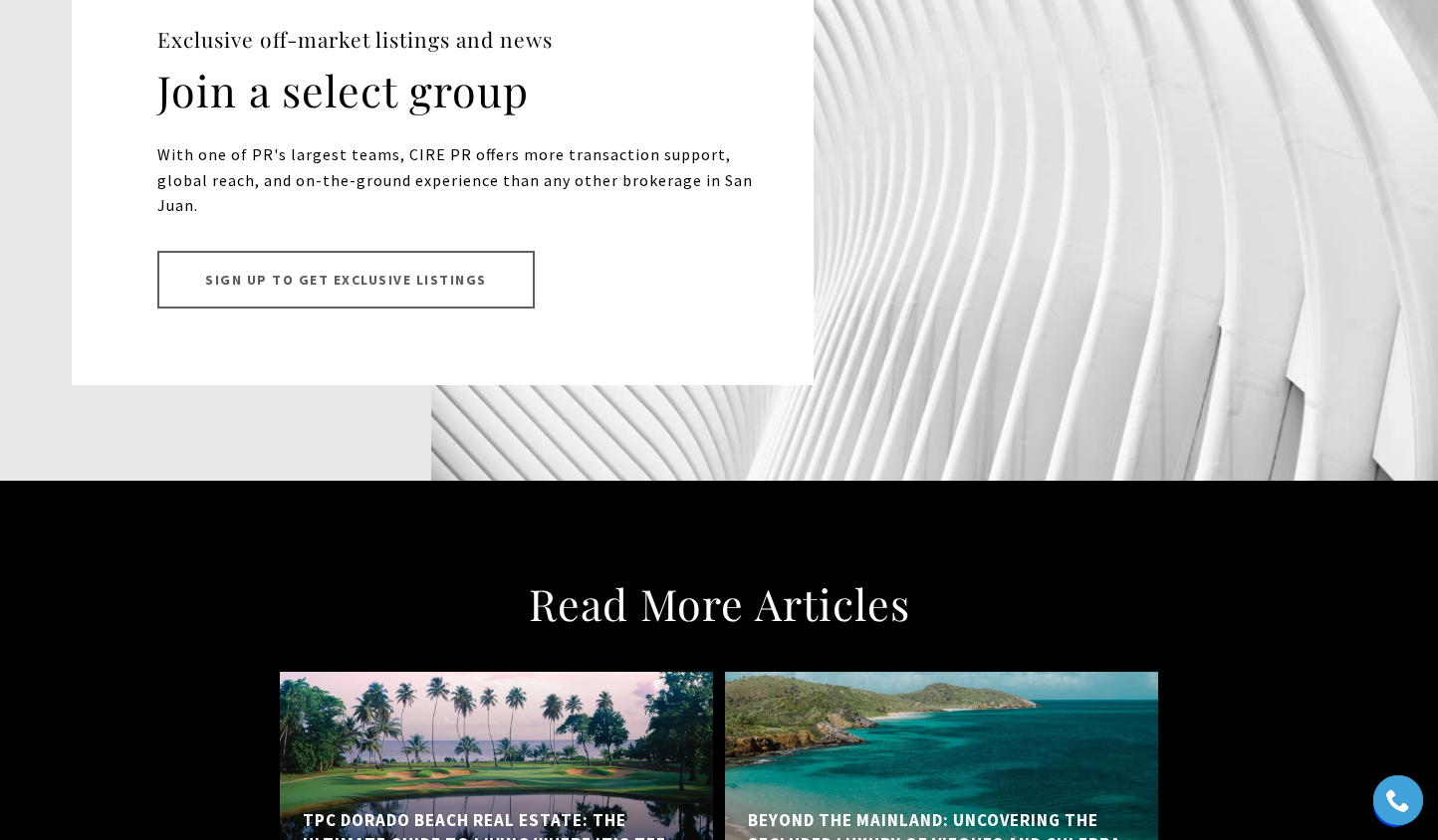 click at bounding box center (941, 789) 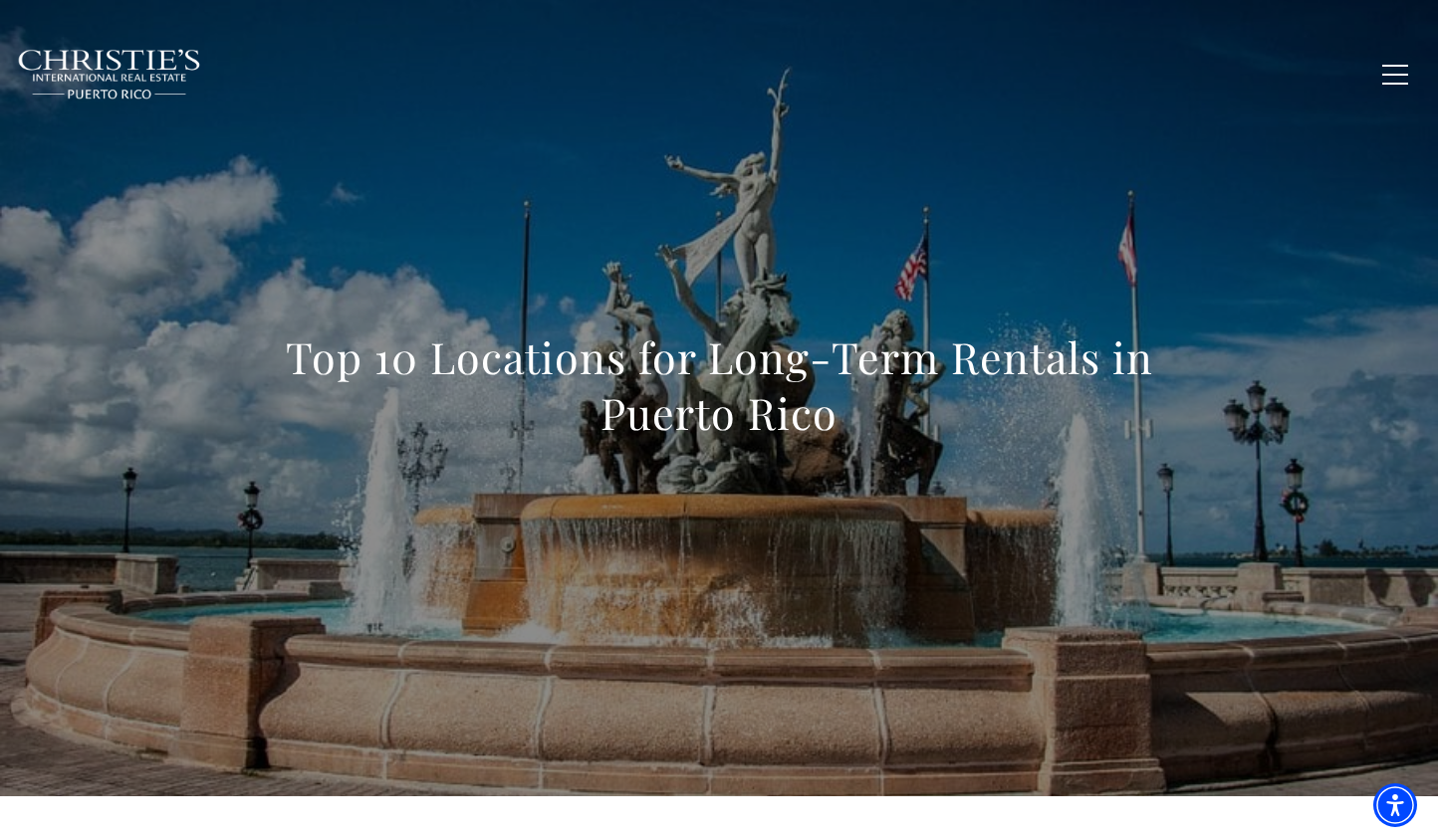 scroll, scrollTop: 0, scrollLeft: 0, axis: both 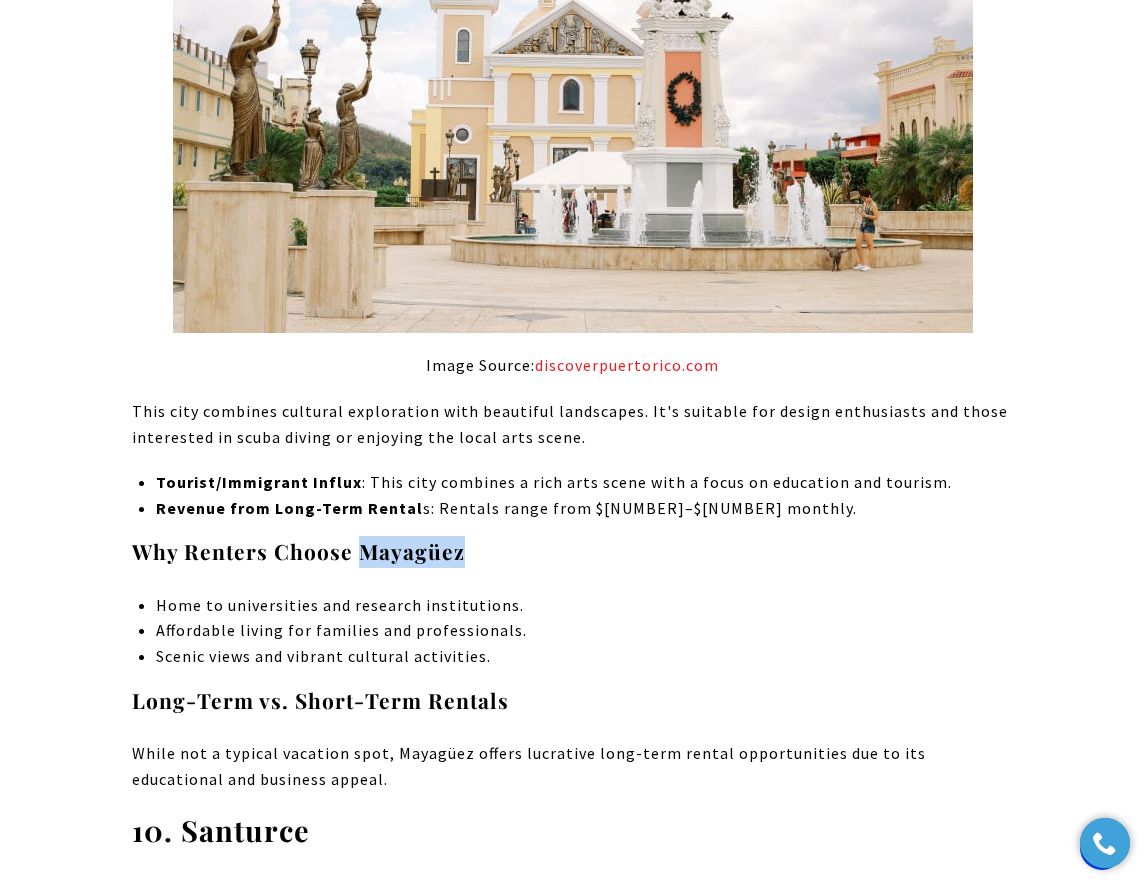 drag, startPoint x: 357, startPoint y: 463, endPoint x: 462, endPoint y: 468, distance: 105.11898 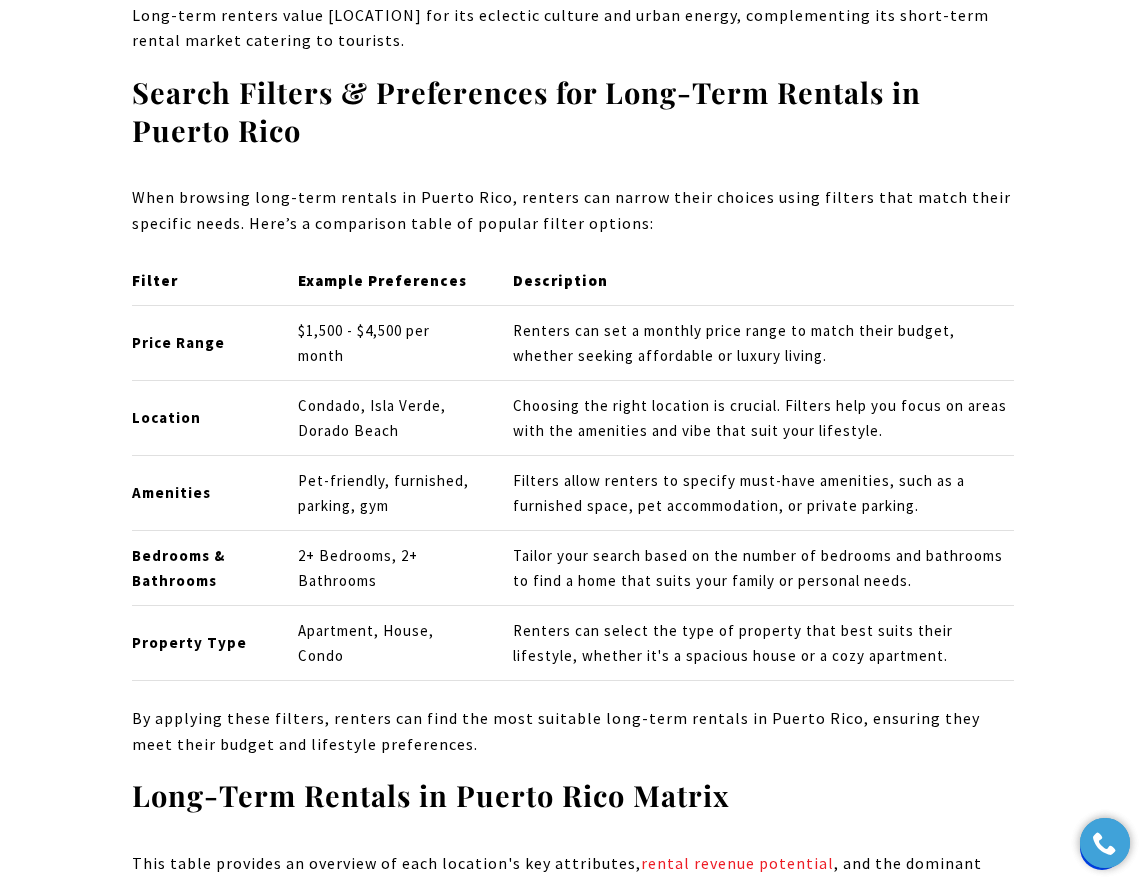 scroll, scrollTop: 13951, scrollLeft: 0, axis: vertical 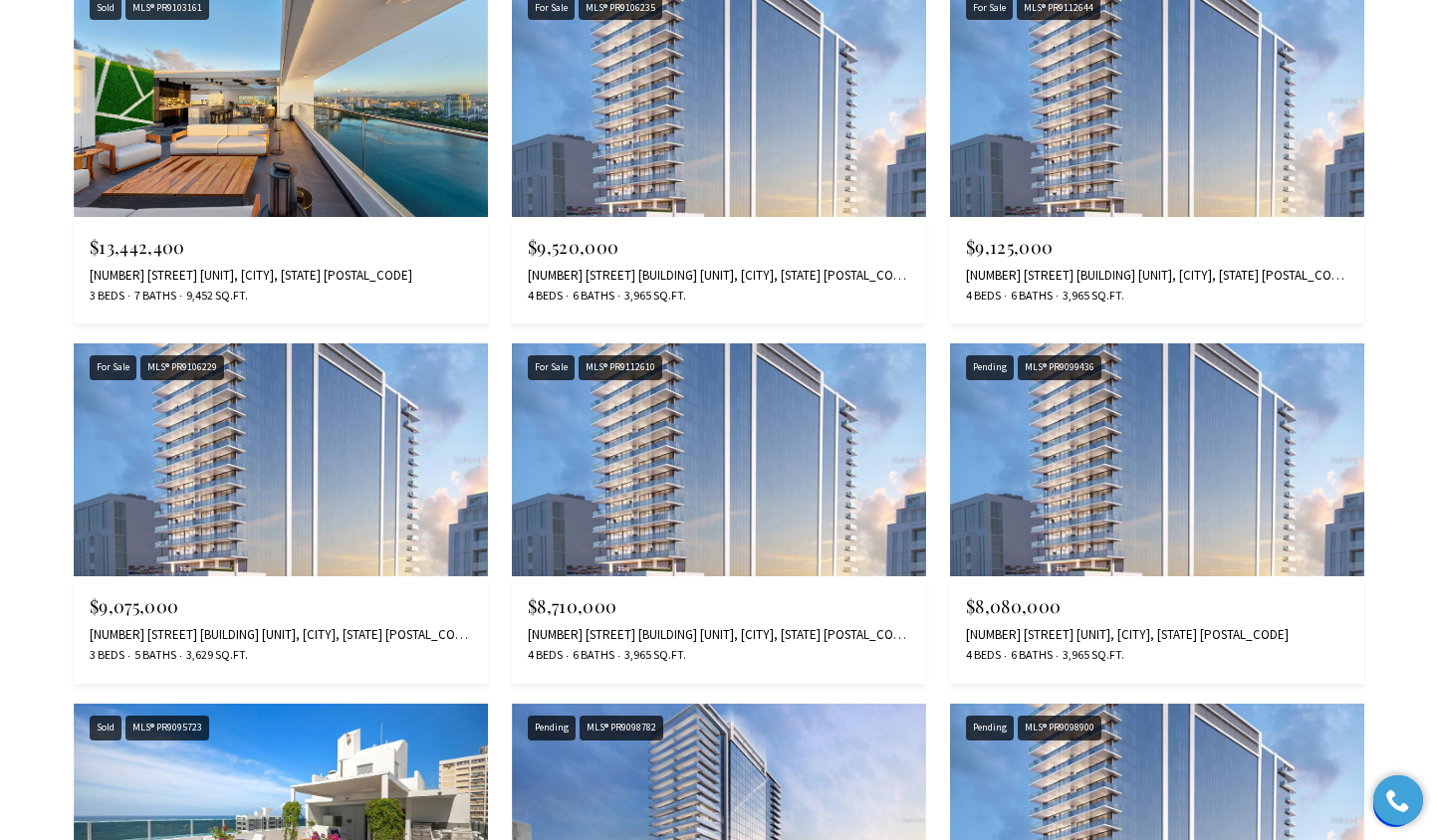 click at bounding box center (719, 101) 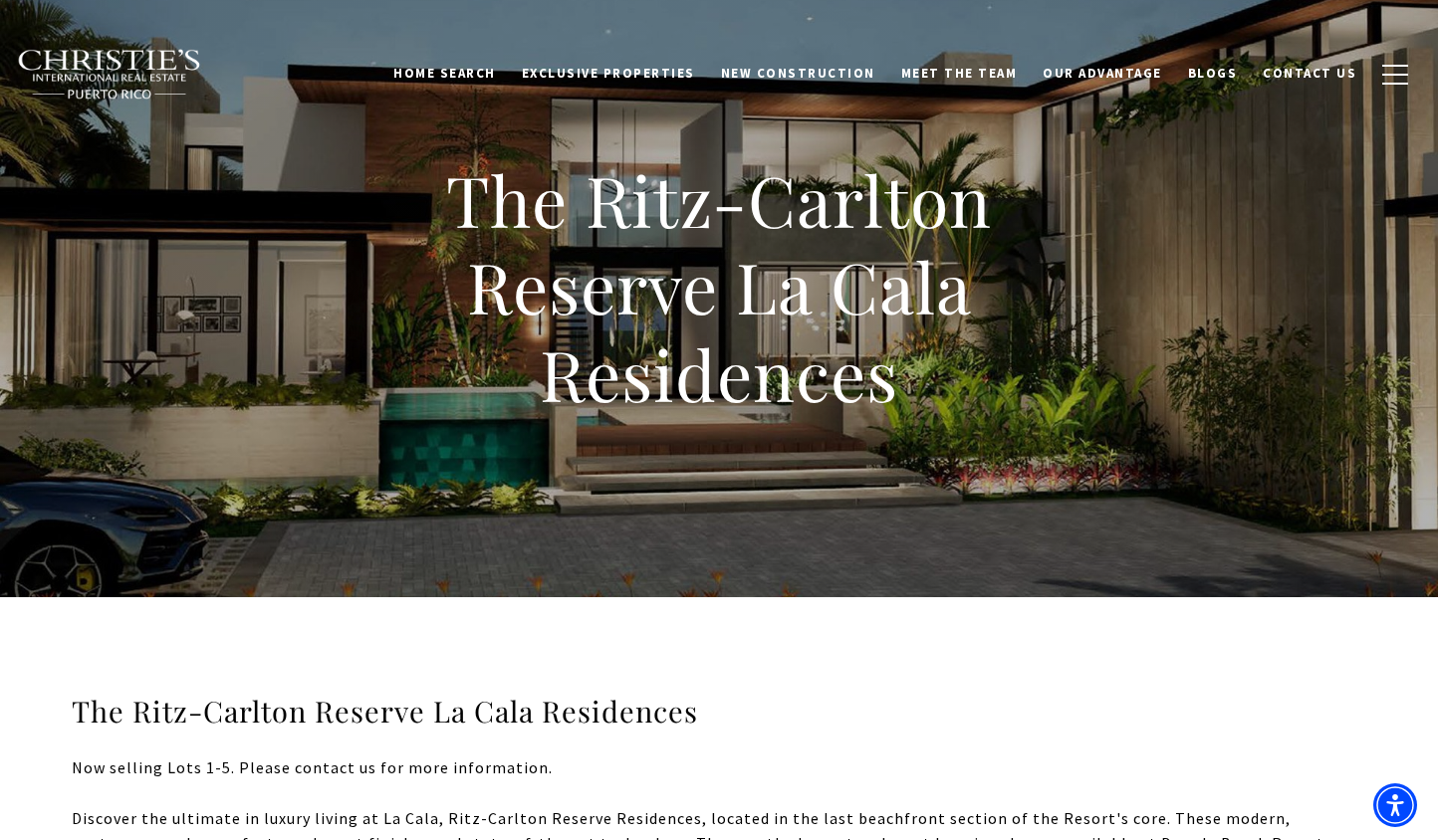 scroll, scrollTop: 0, scrollLeft: 0, axis: both 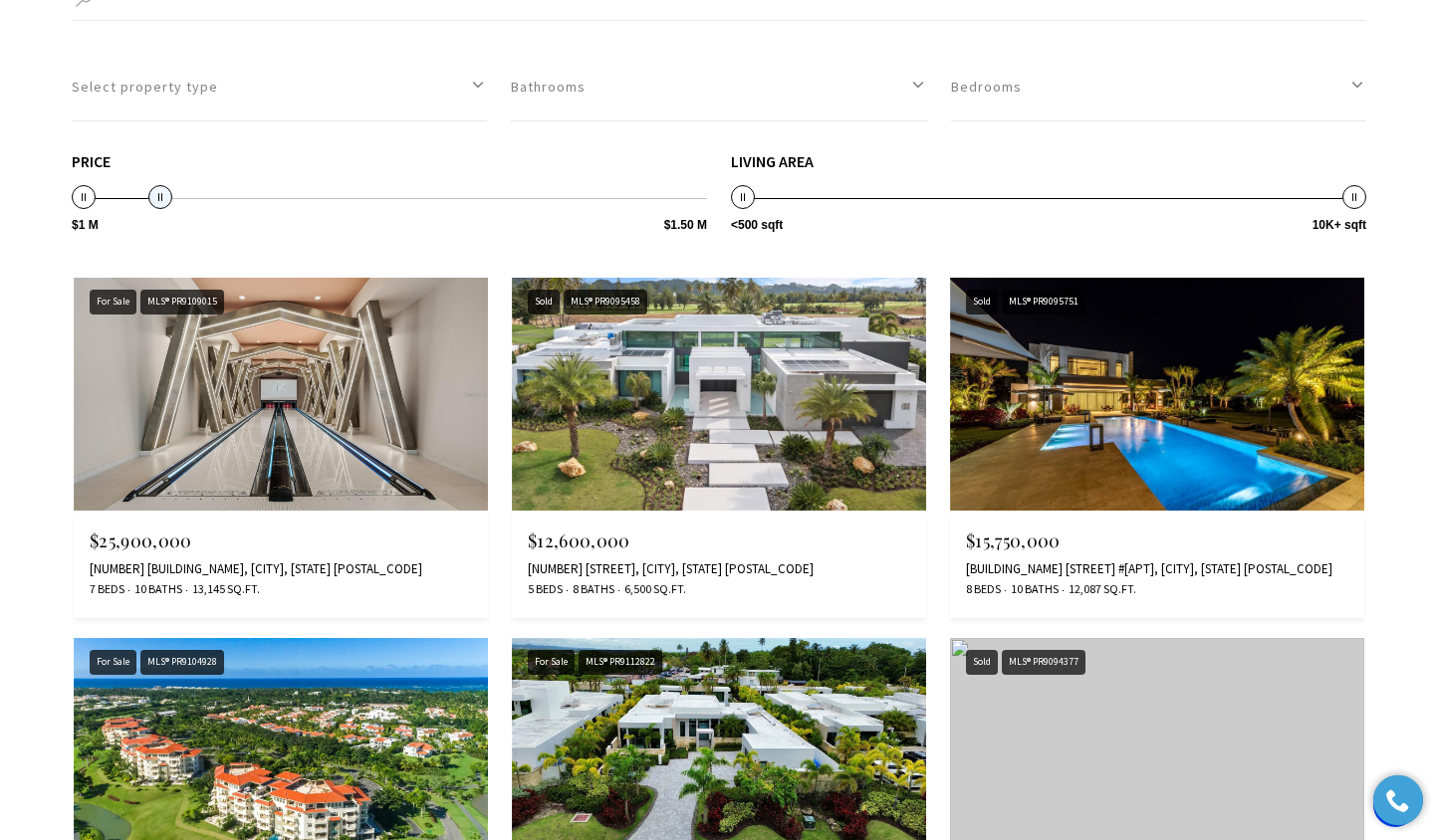 drag, startPoint x: 693, startPoint y: 192, endPoint x: 156, endPoint y: 249, distance: 540.01667 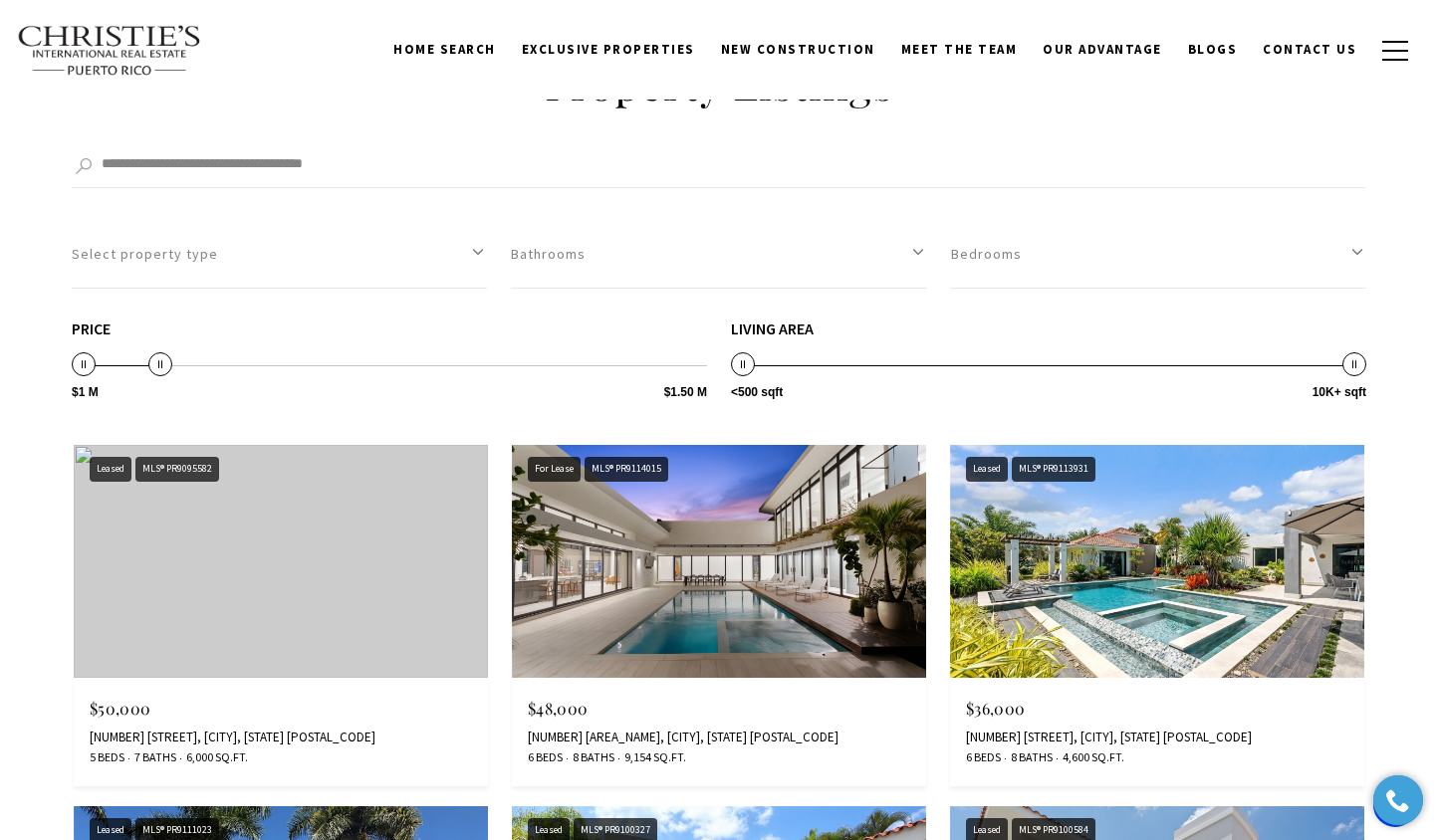 scroll, scrollTop: 1759, scrollLeft: 0, axis: vertical 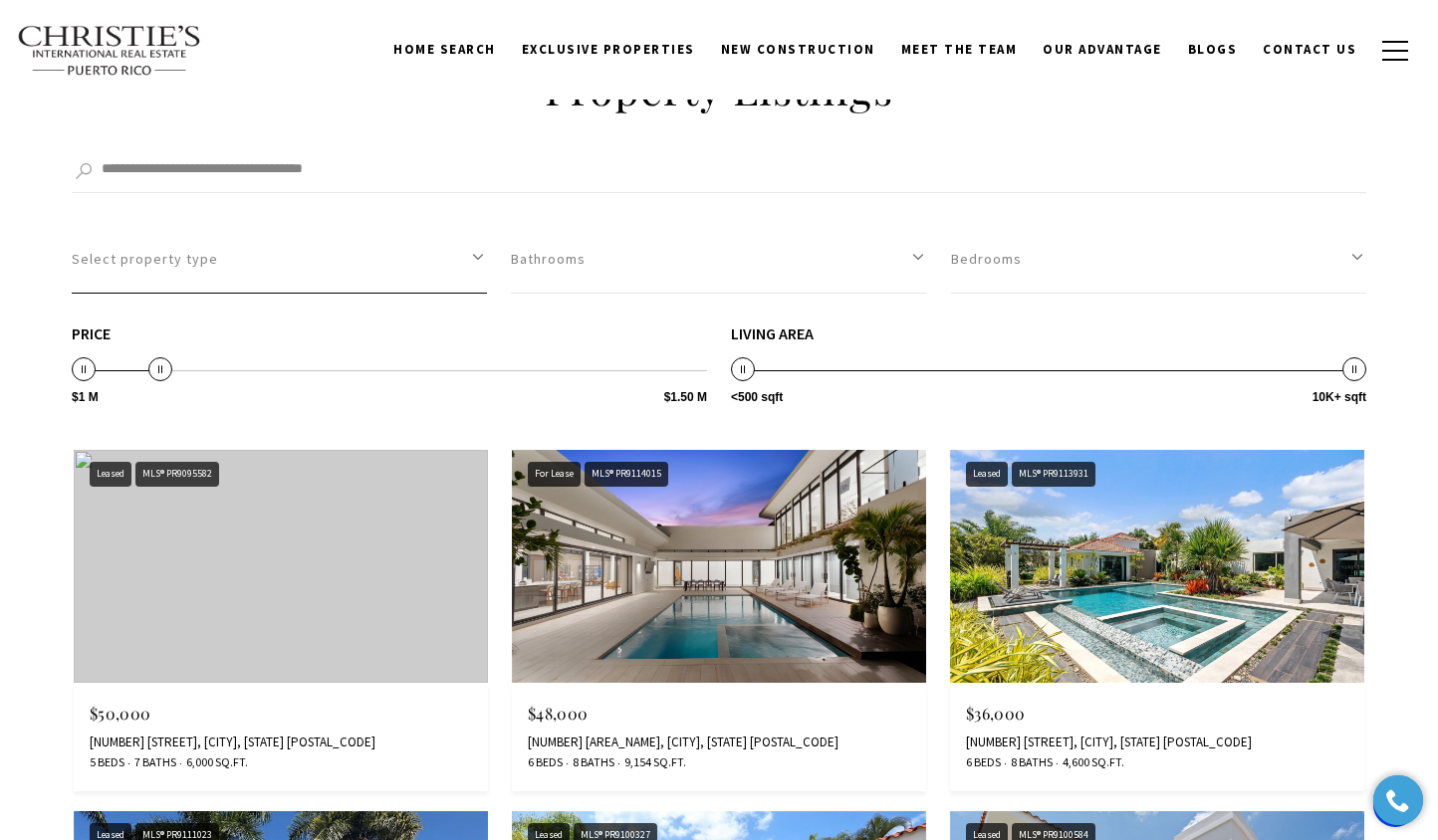 click on "Select property type" at bounding box center (279, 259) 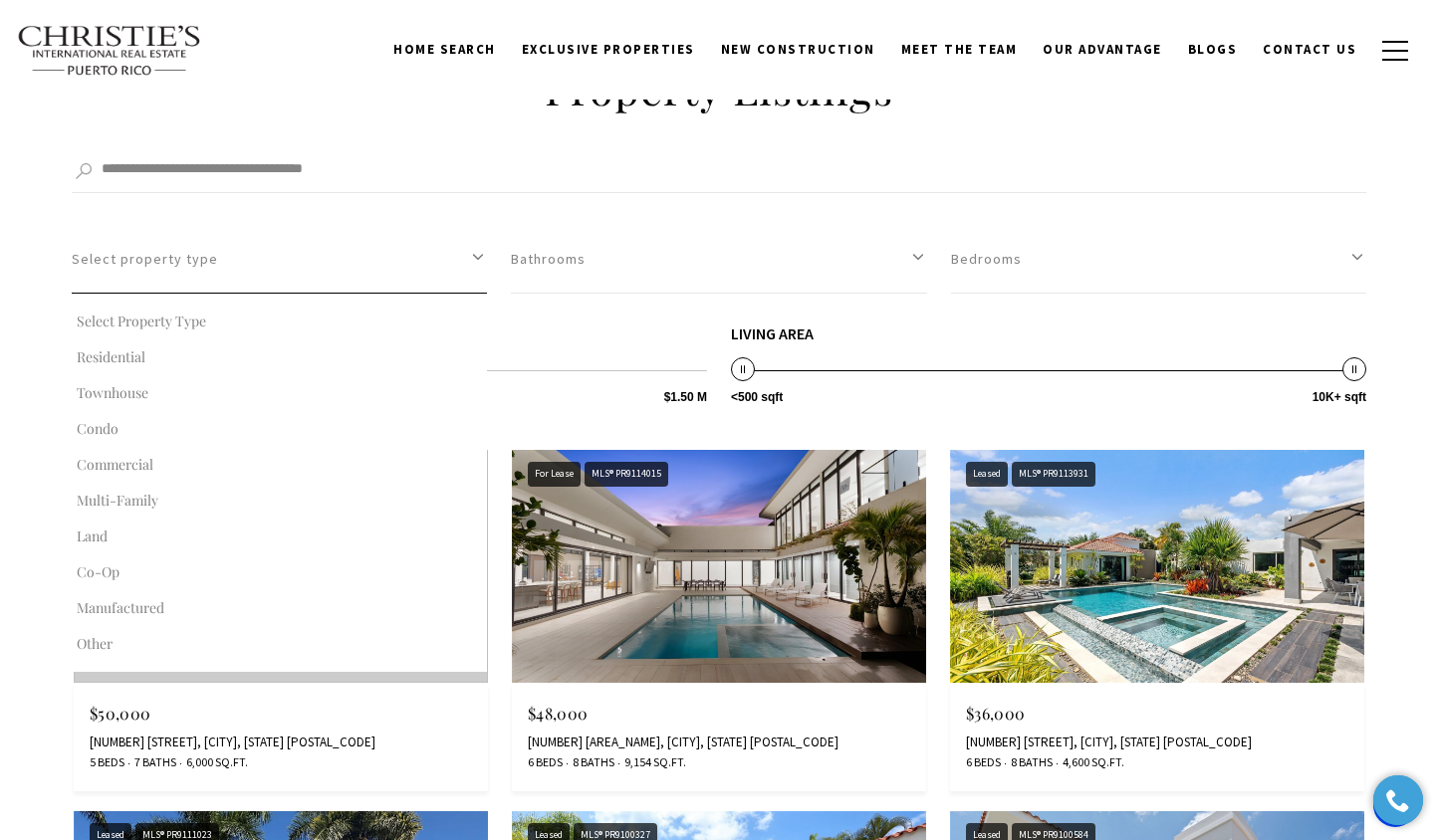 click on "Select property type" at bounding box center (279, 259) 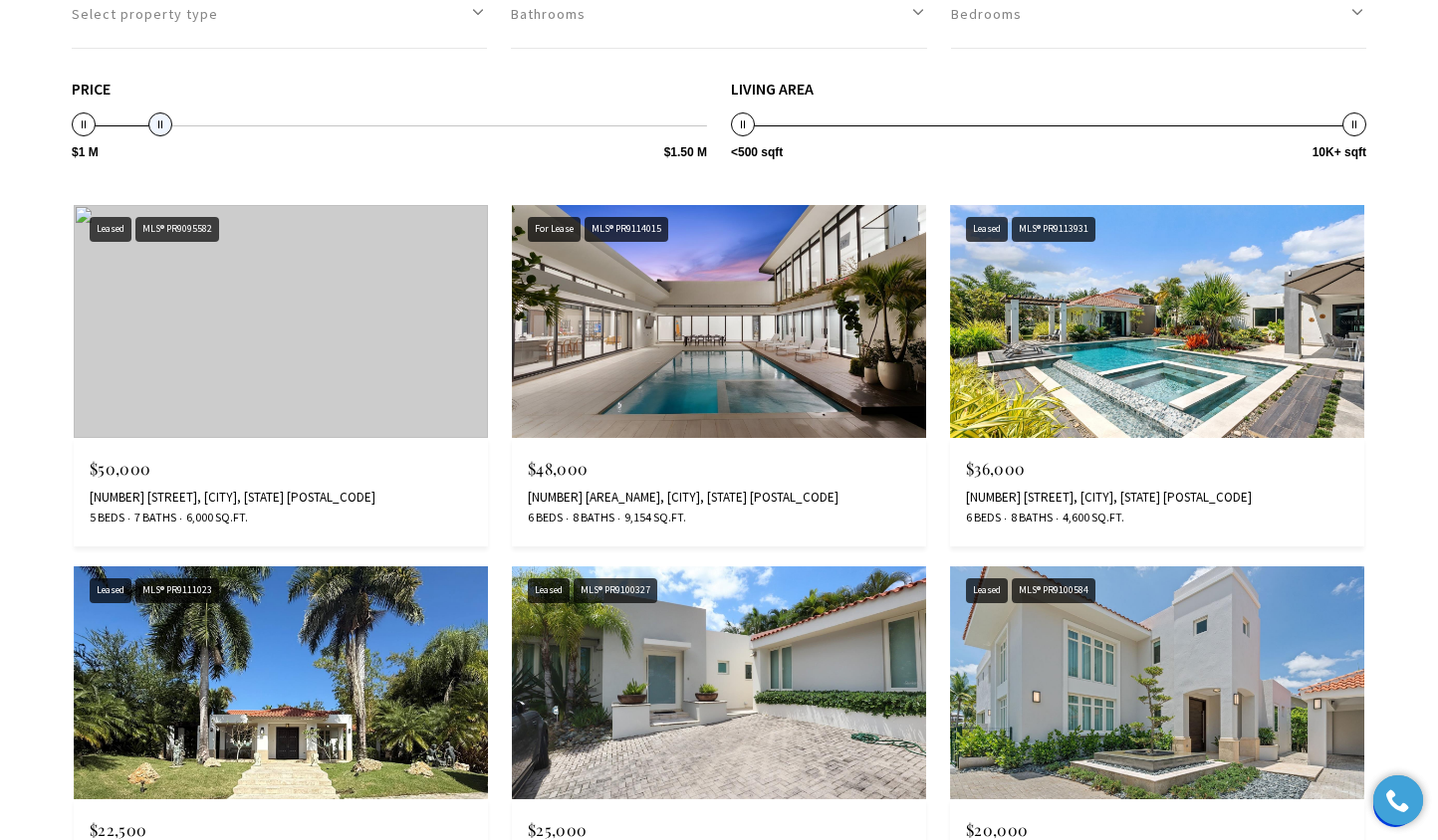 scroll, scrollTop: 2003, scrollLeft: 0, axis: vertical 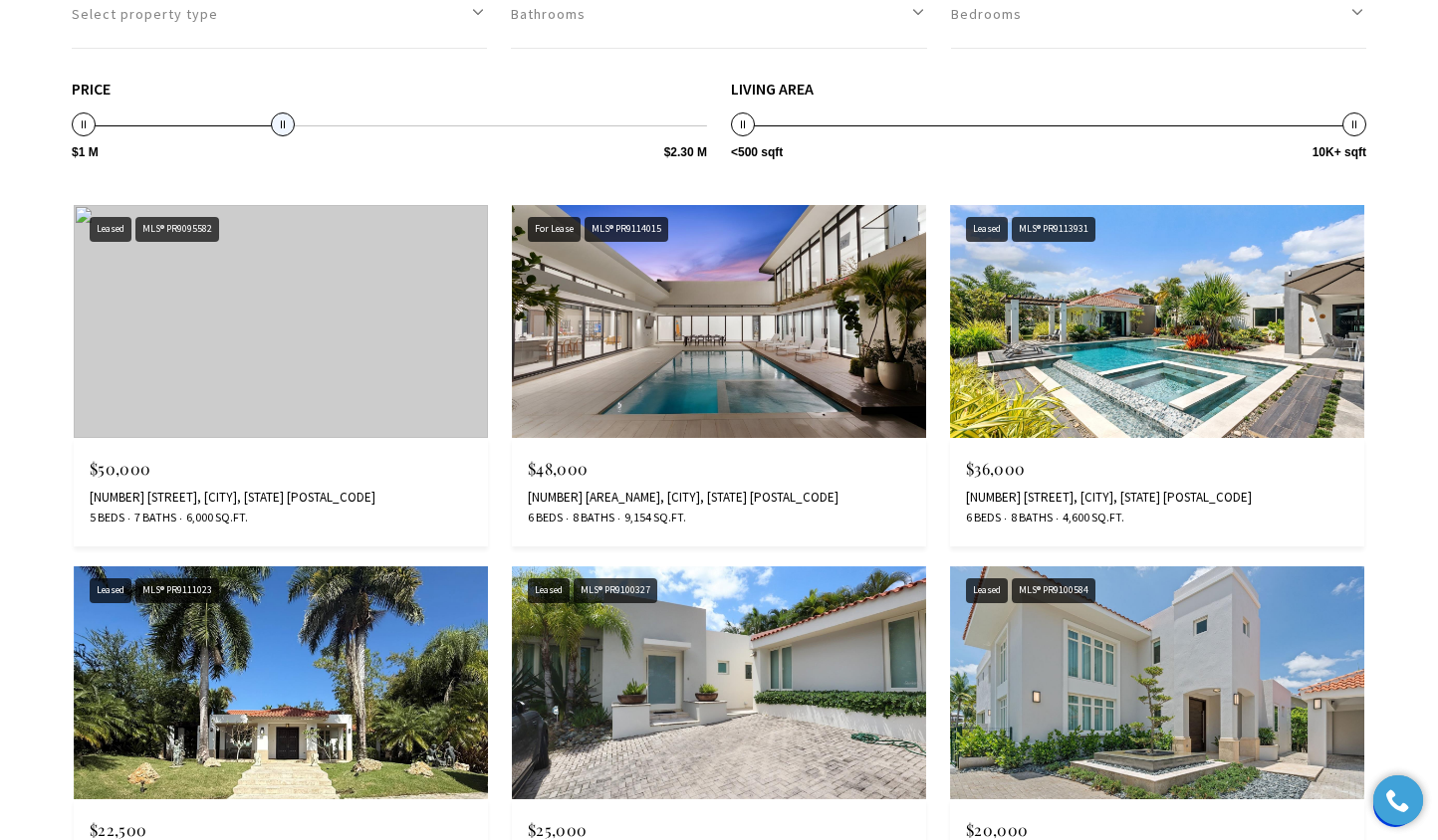 drag, startPoint x: 157, startPoint y: 114, endPoint x: 285, endPoint y: 123, distance: 128.31602 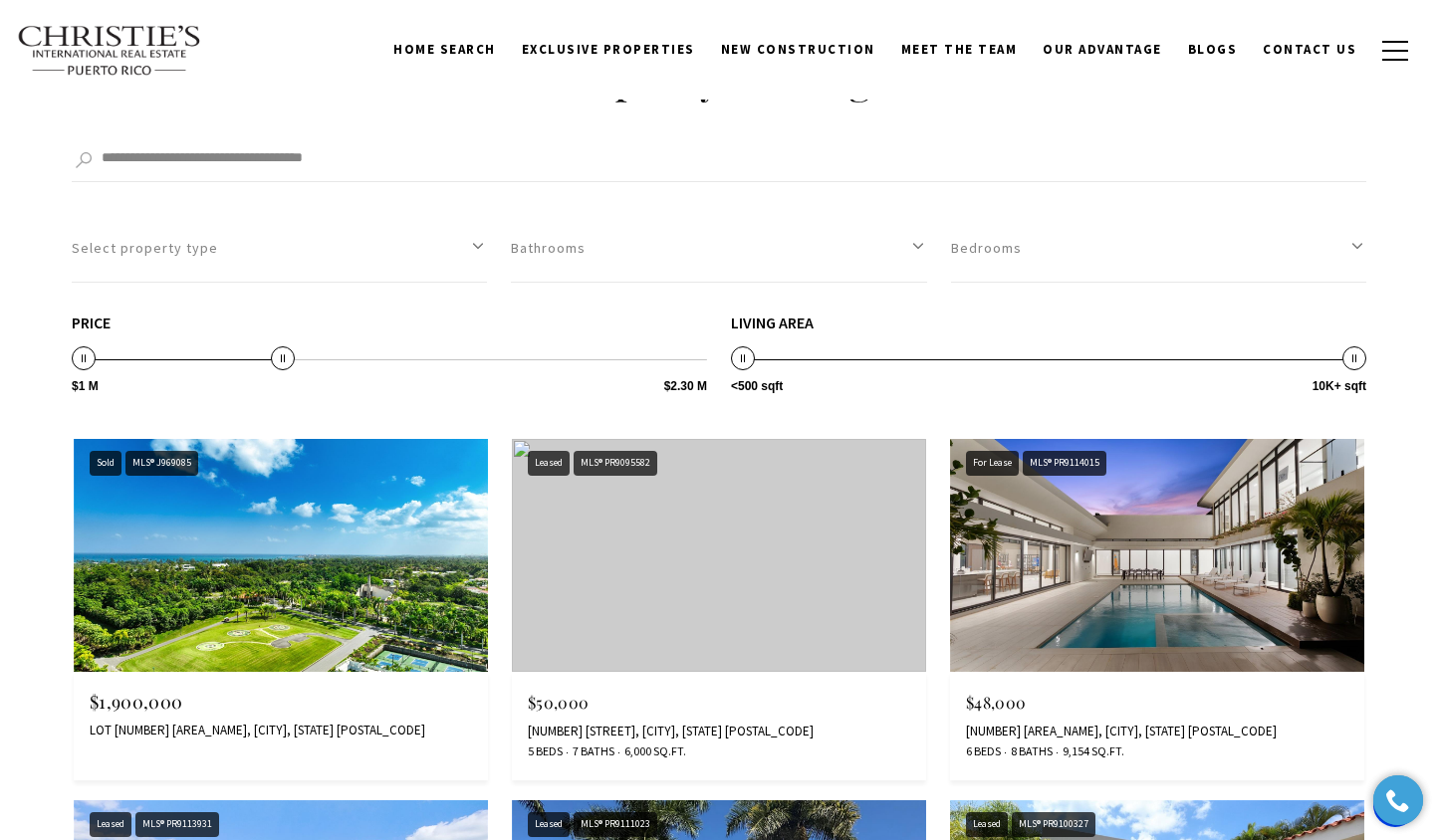 scroll, scrollTop: 1746, scrollLeft: 0, axis: vertical 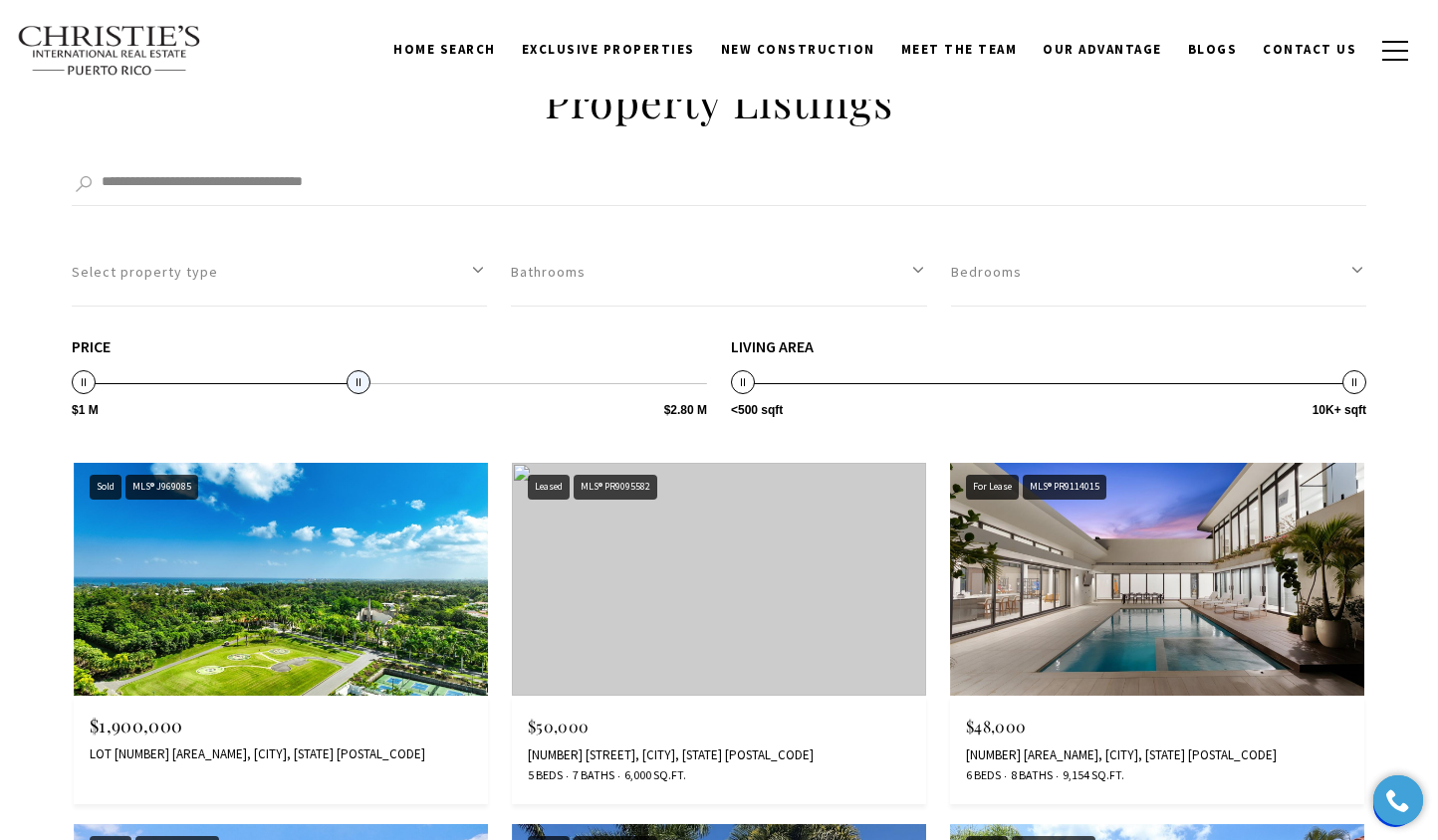 drag, startPoint x: 277, startPoint y: 384, endPoint x: 357, endPoint y: 381, distance: 80.05623 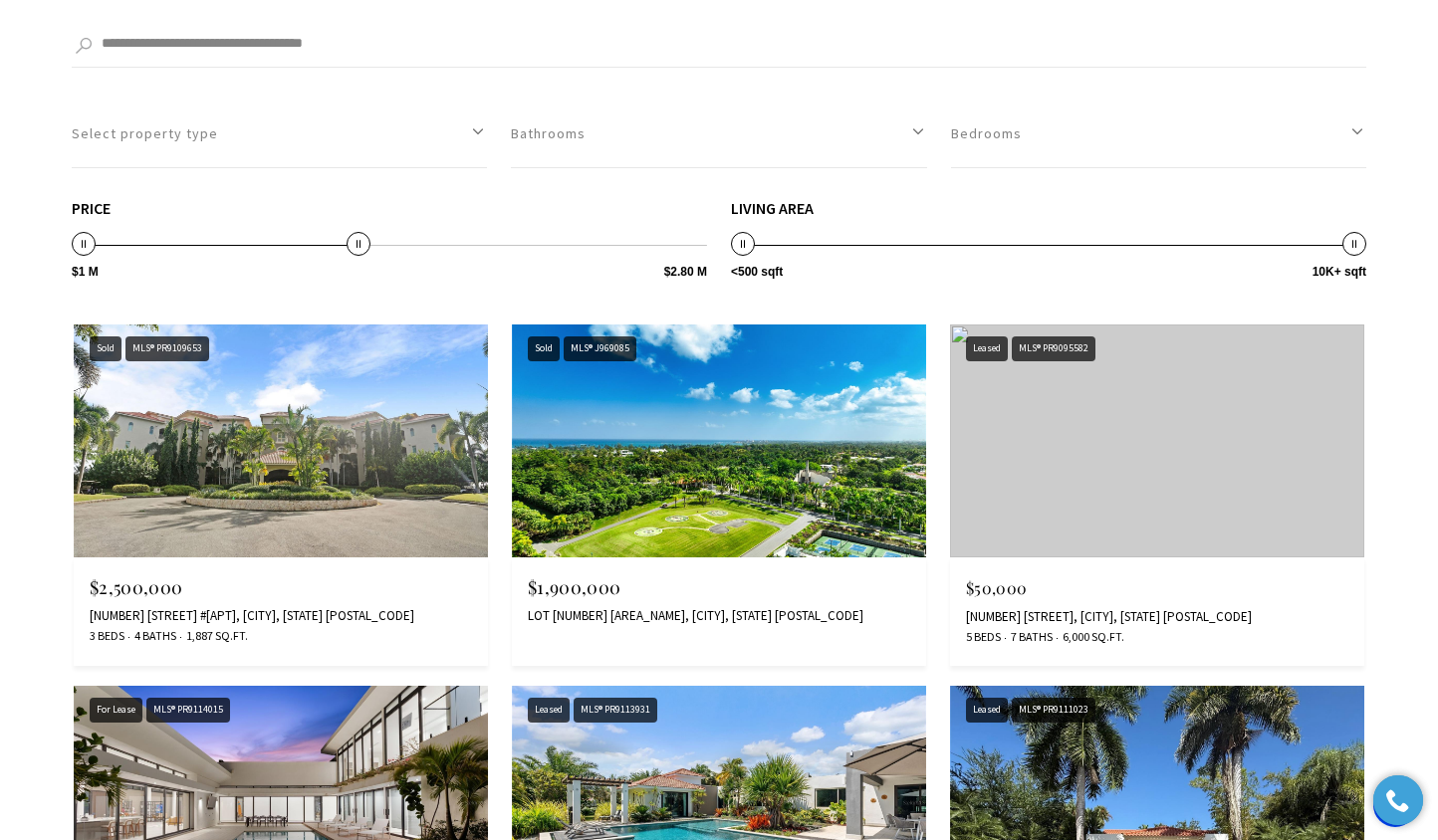 scroll, scrollTop: 1819, scrollLeft: 0, axis: vertical 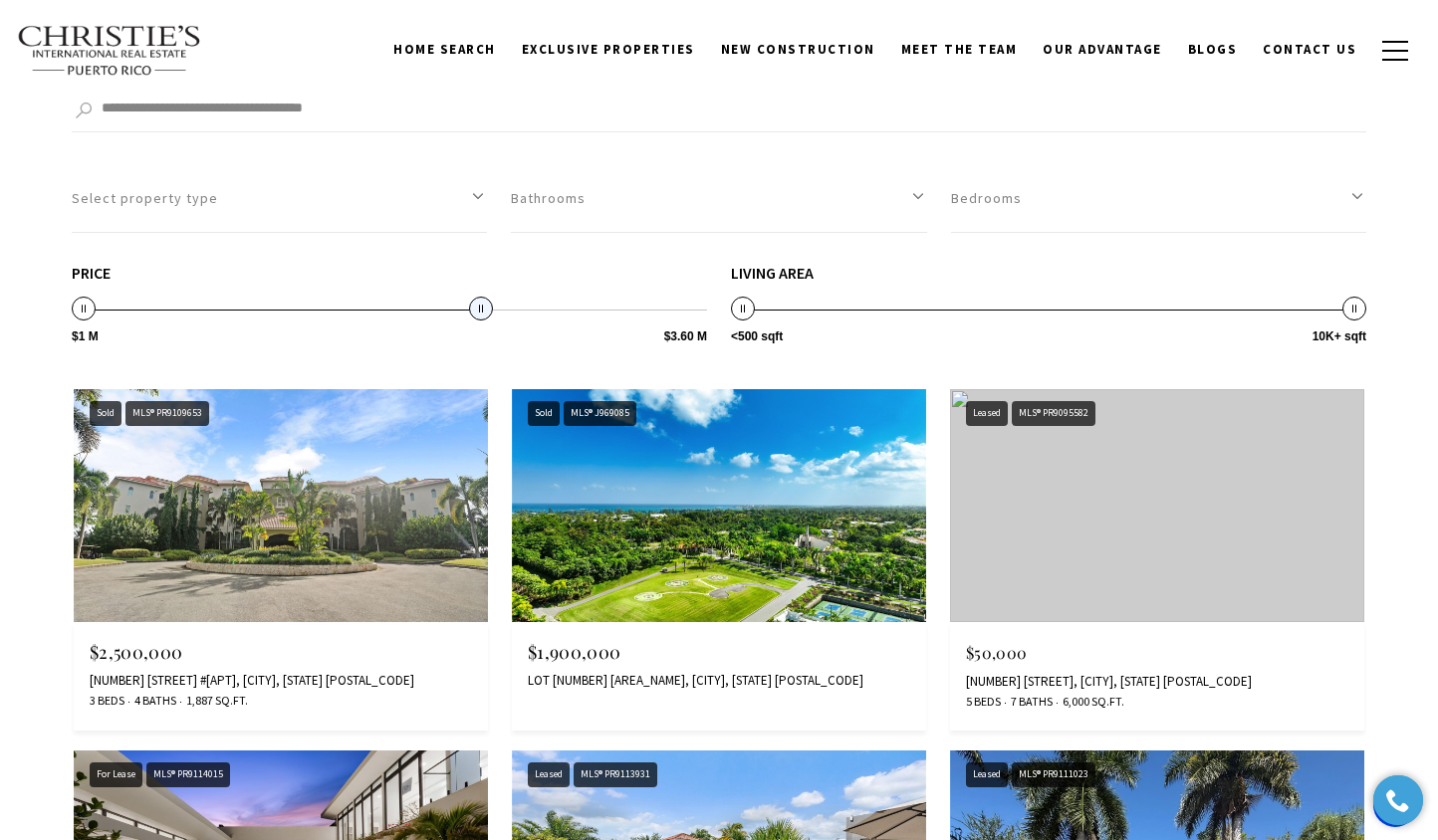 drag, startPoint x: 353, startPoint y: 310, endPoint x: 501, endPoint y: 308, distance: 148.01351 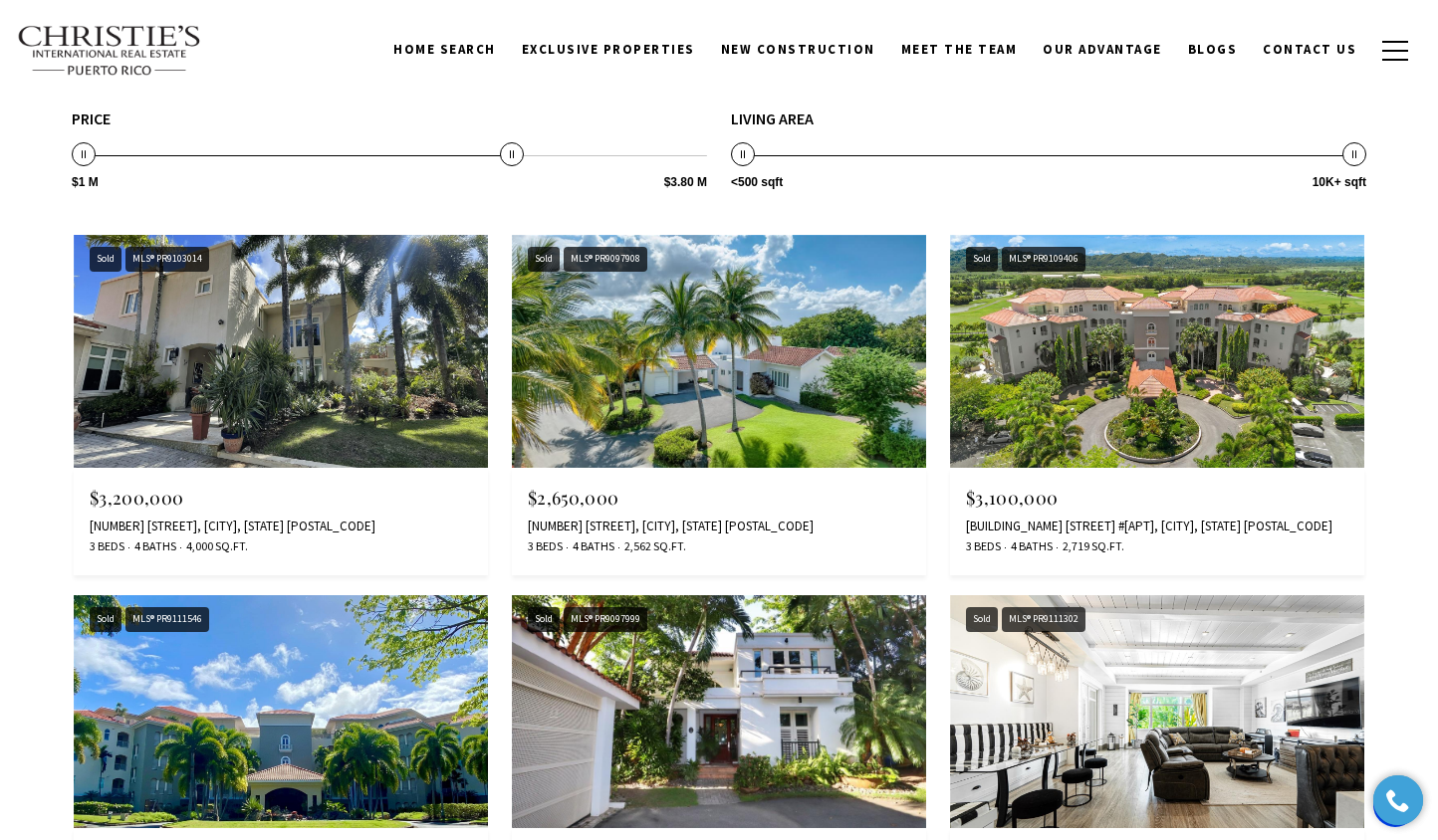 scroll, scrollTop: 1933, scrollLeft: 0, axis: vertical 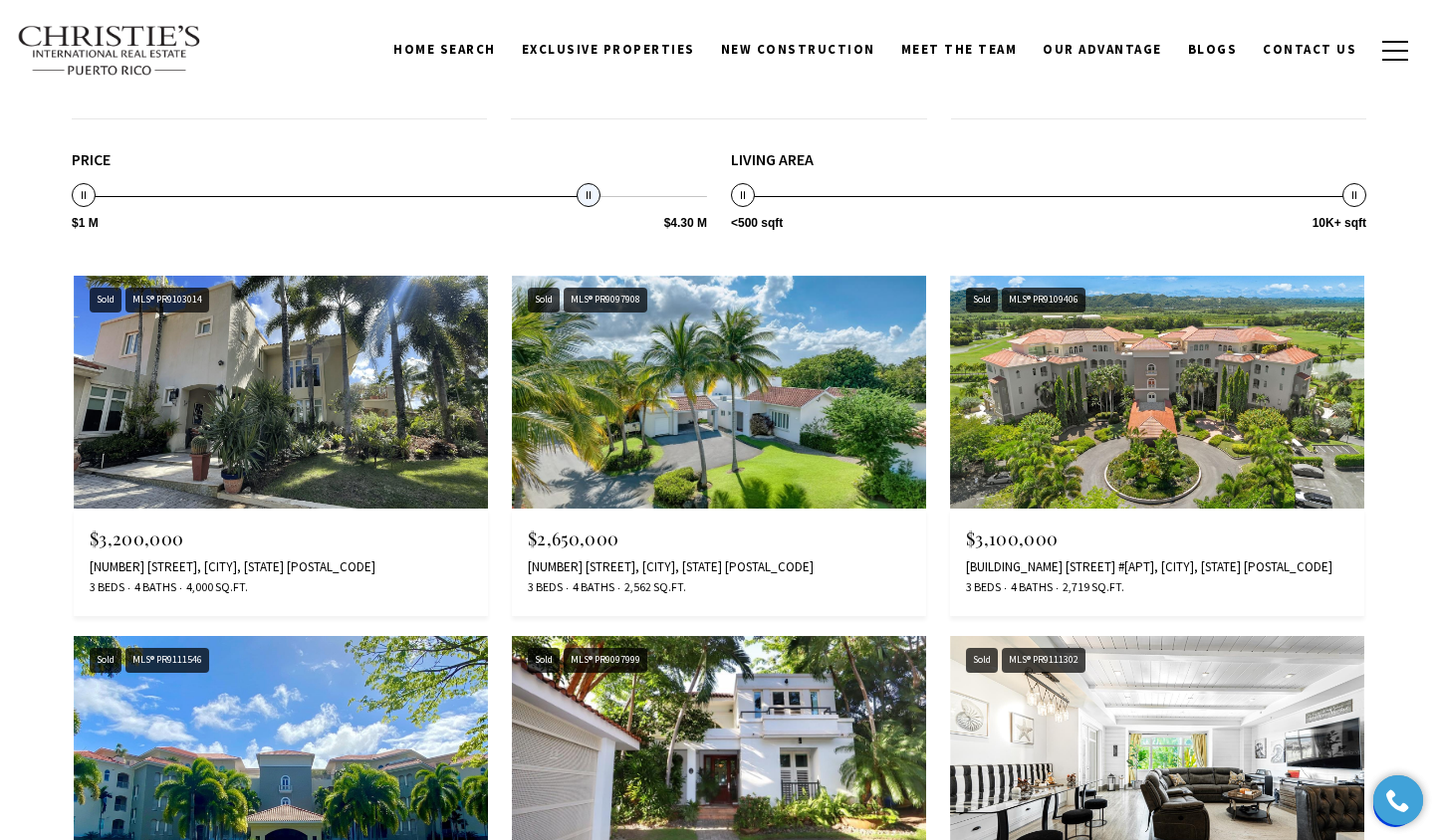 type on "**********" 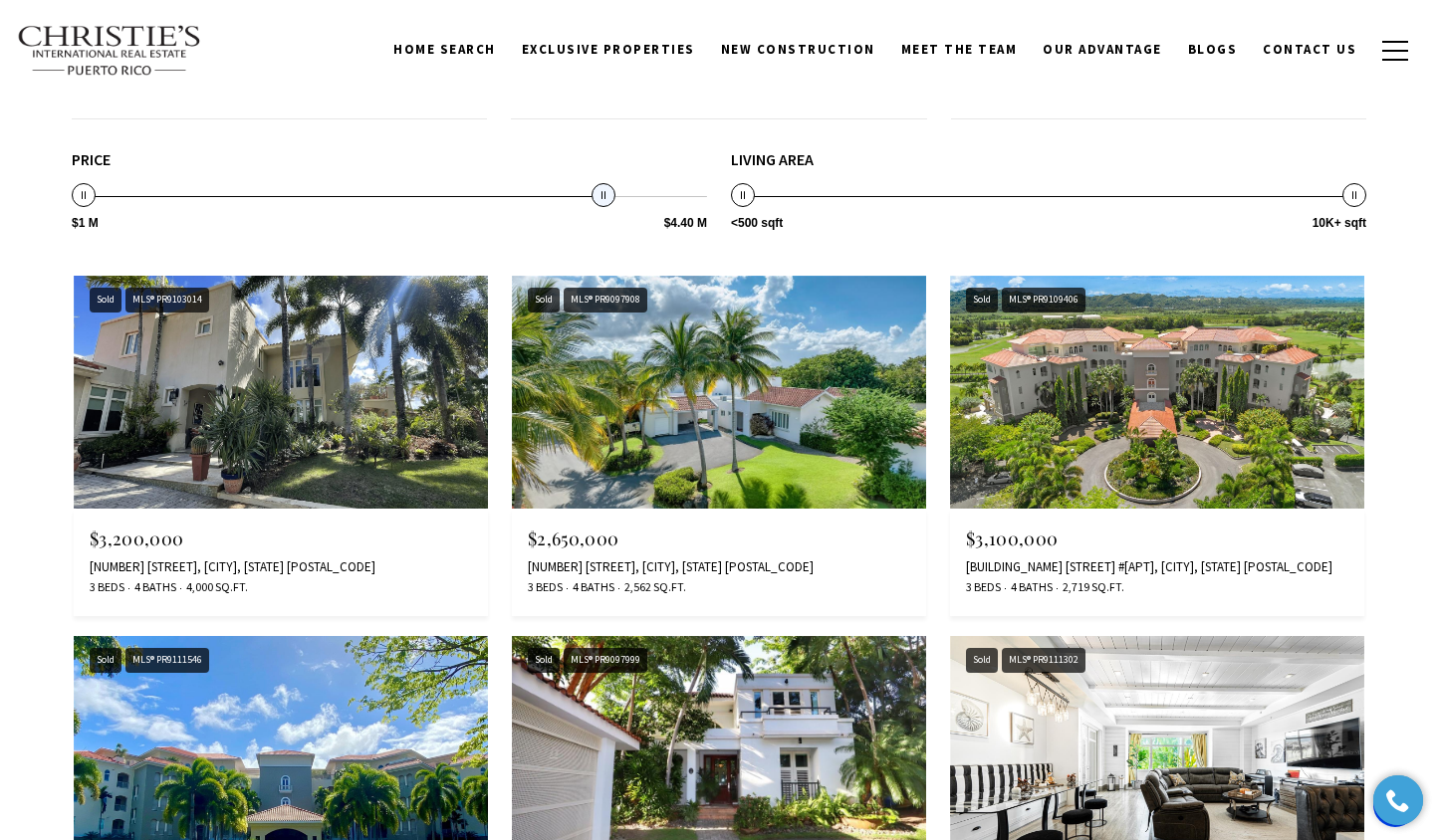 drag, startPoint x: 510, startPoint y: 197, endPoint x: 605, endPoint y: 204, distance: 95.25755 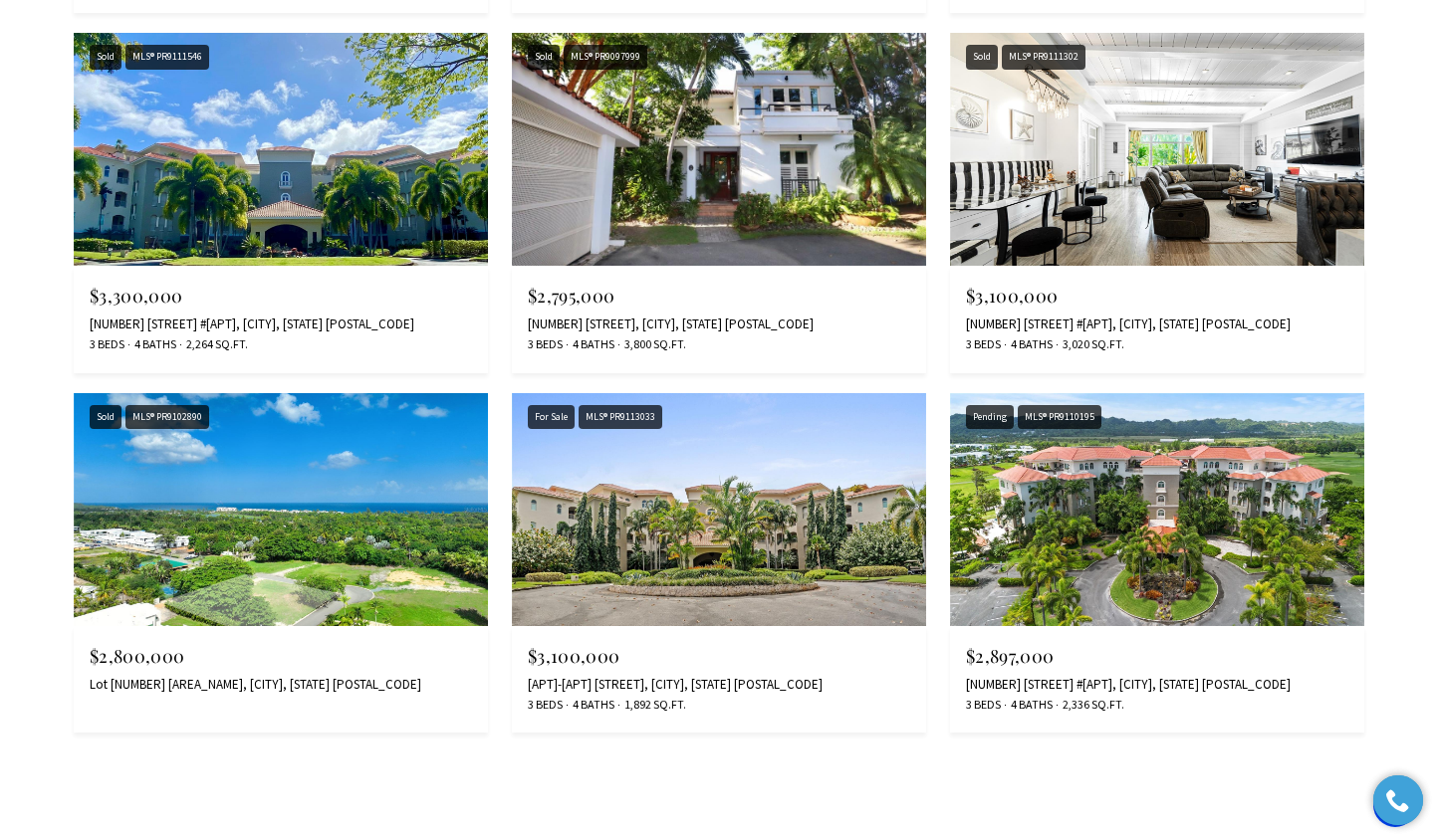 scroll, scrollTop: 2995, scrollLeft: 0, axis: vertical 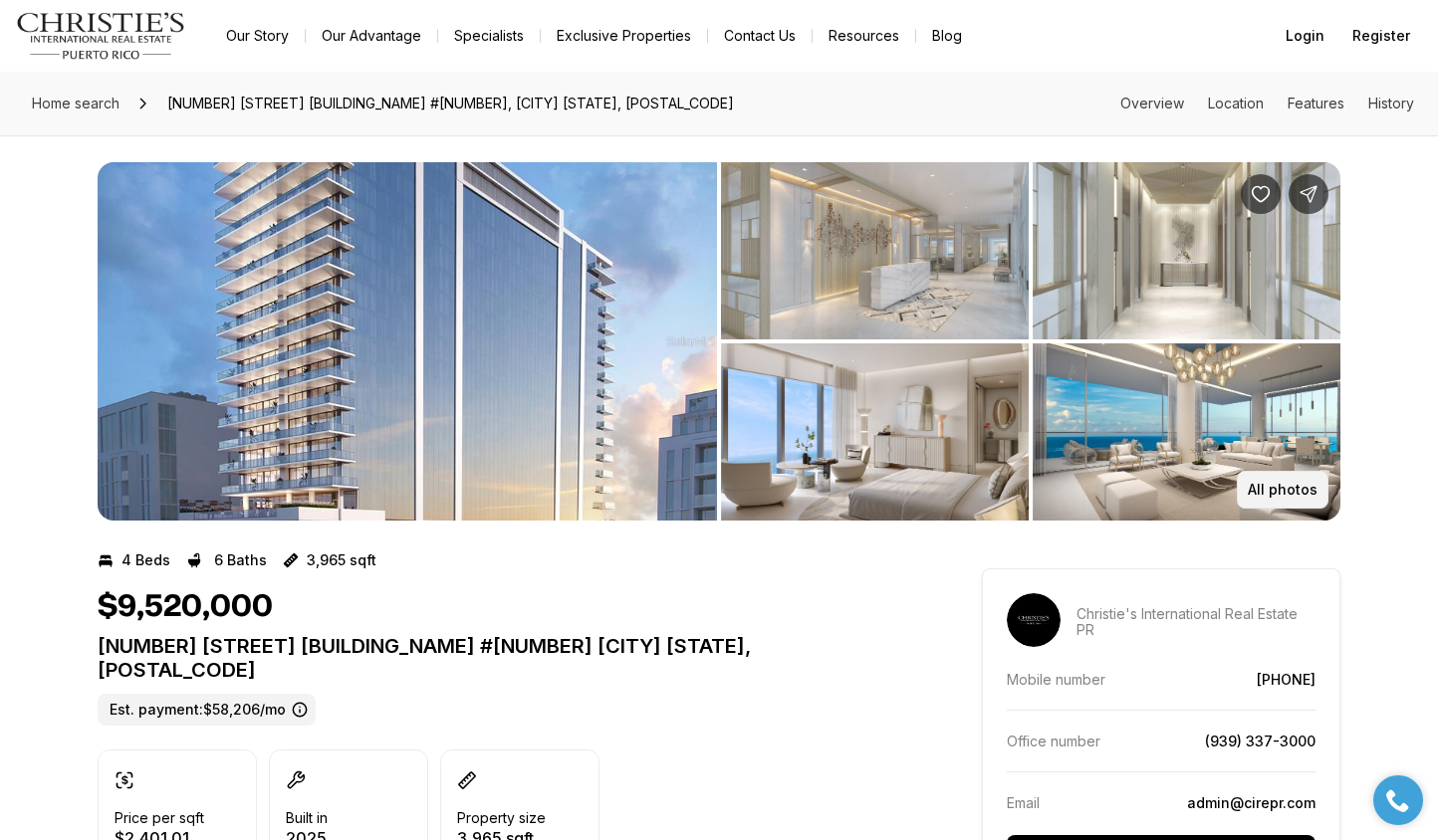 click on "All photos" at bounding box center (1283, 490) 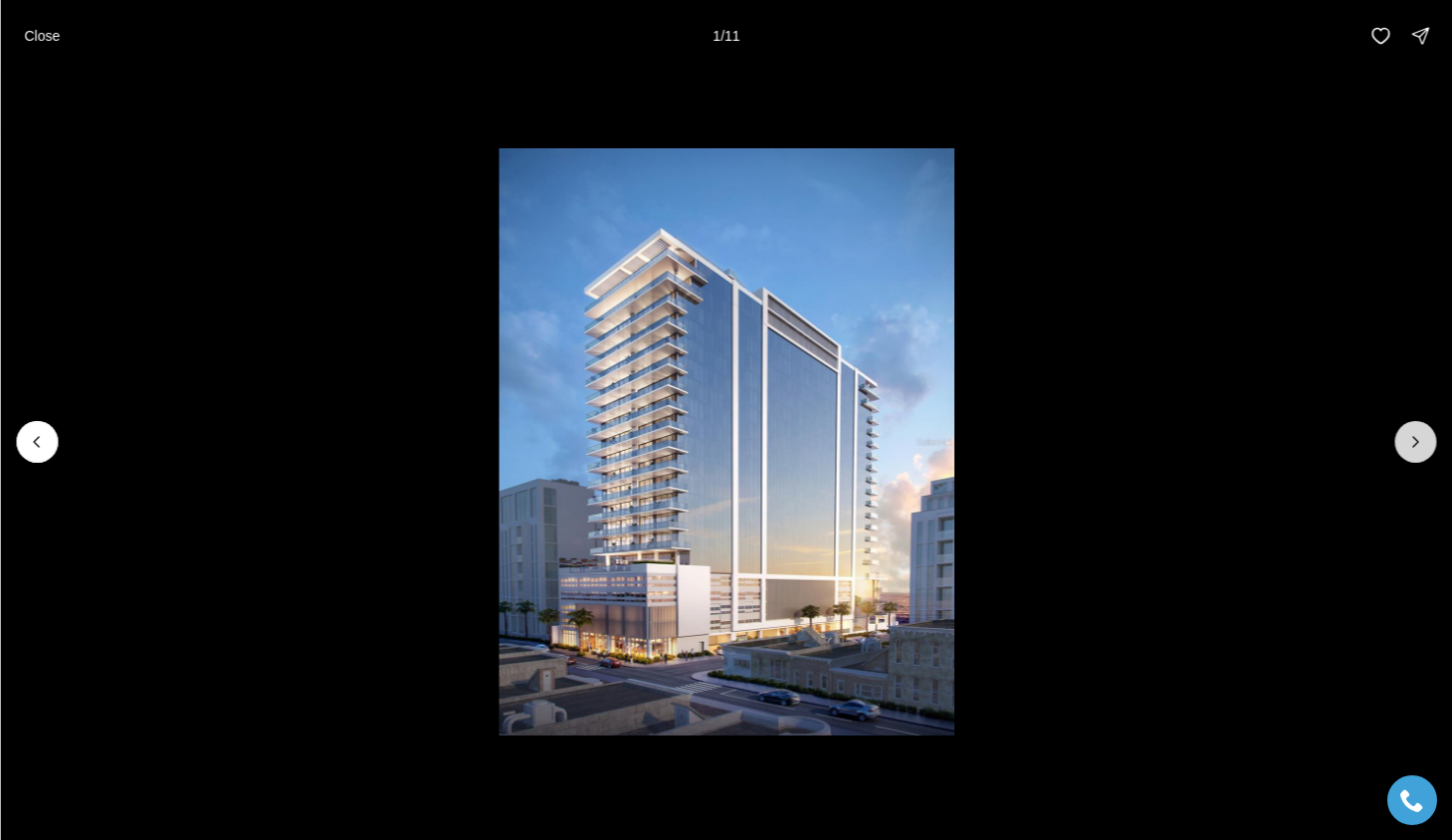 click 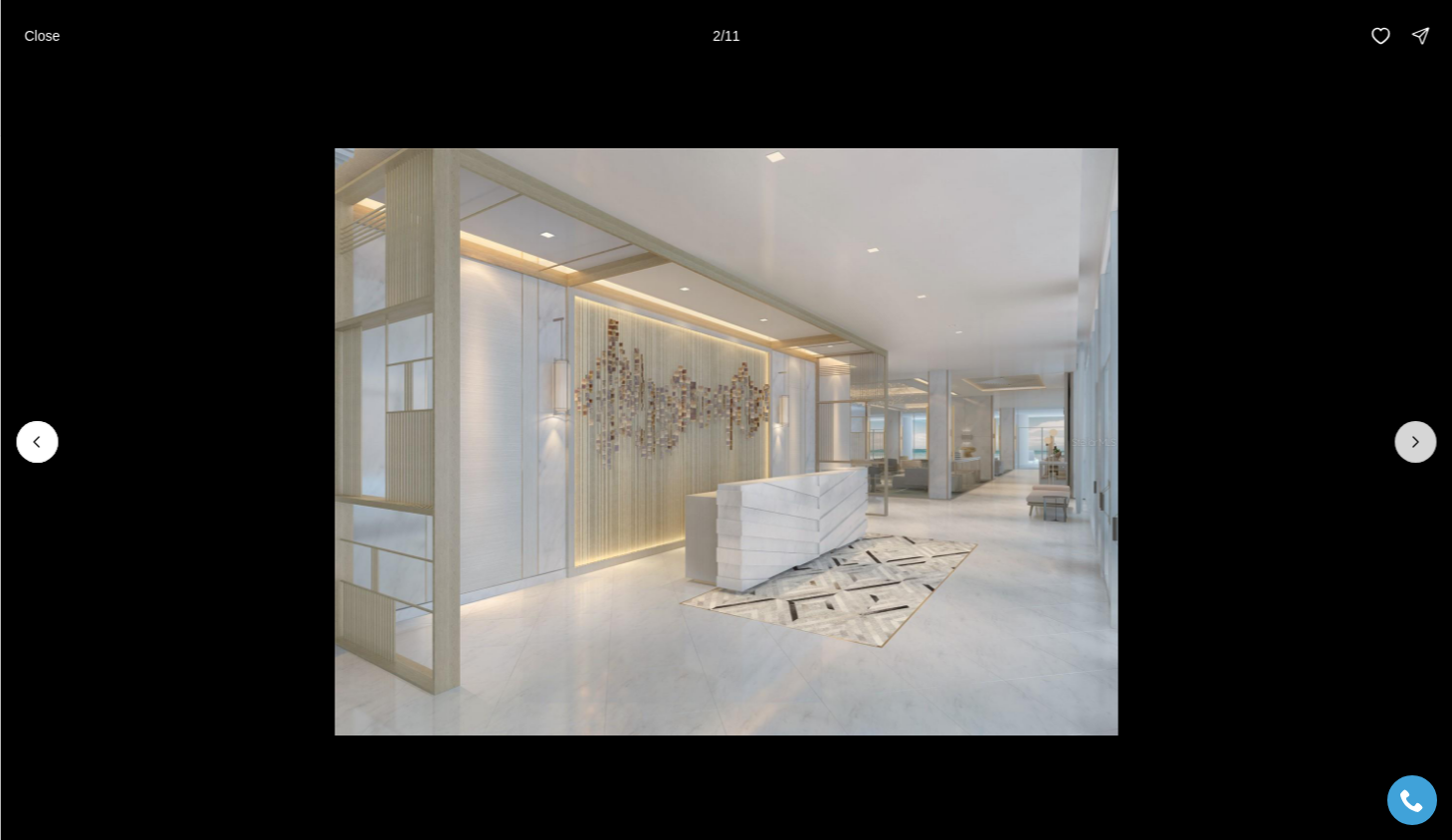 click 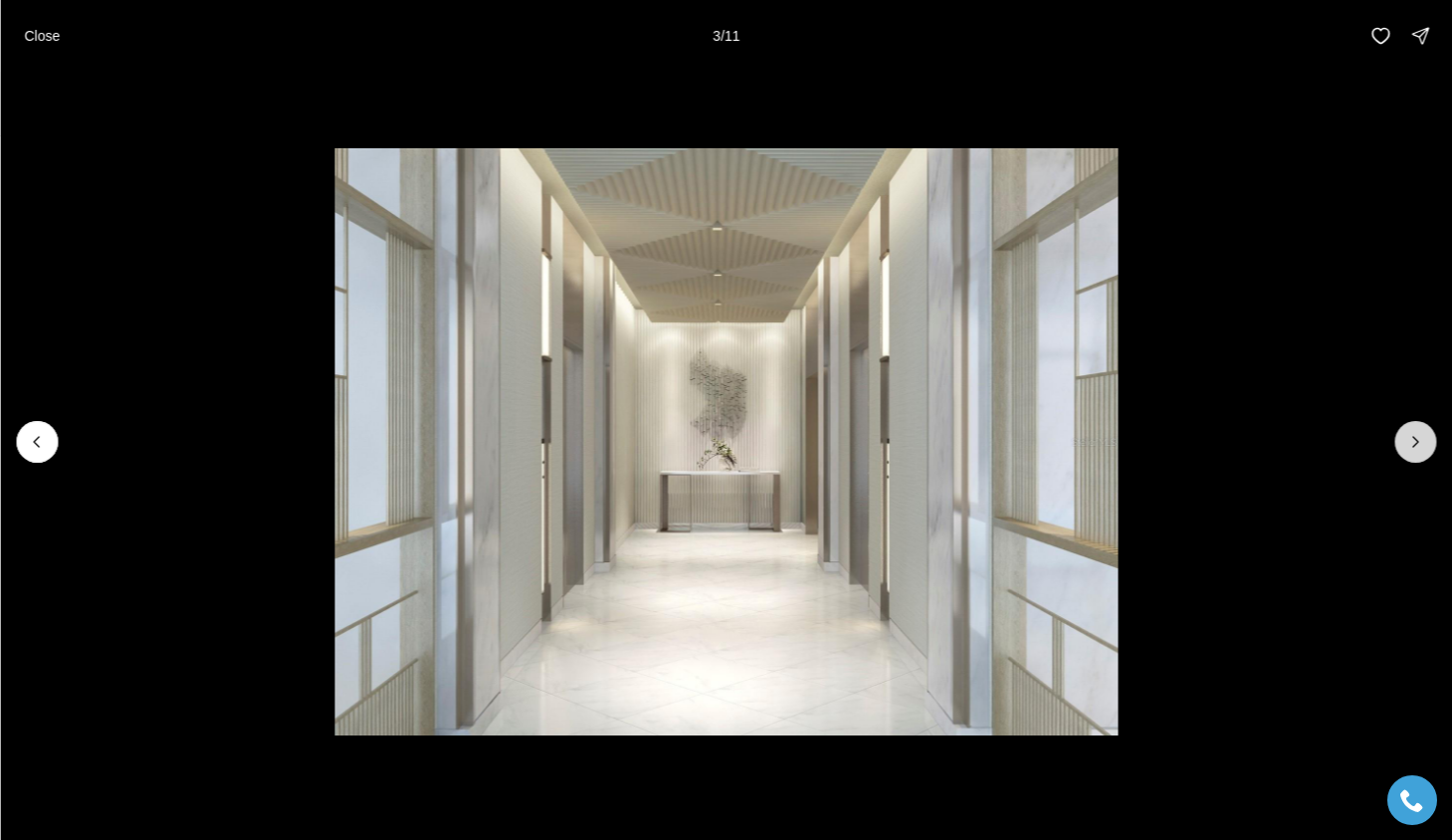 click 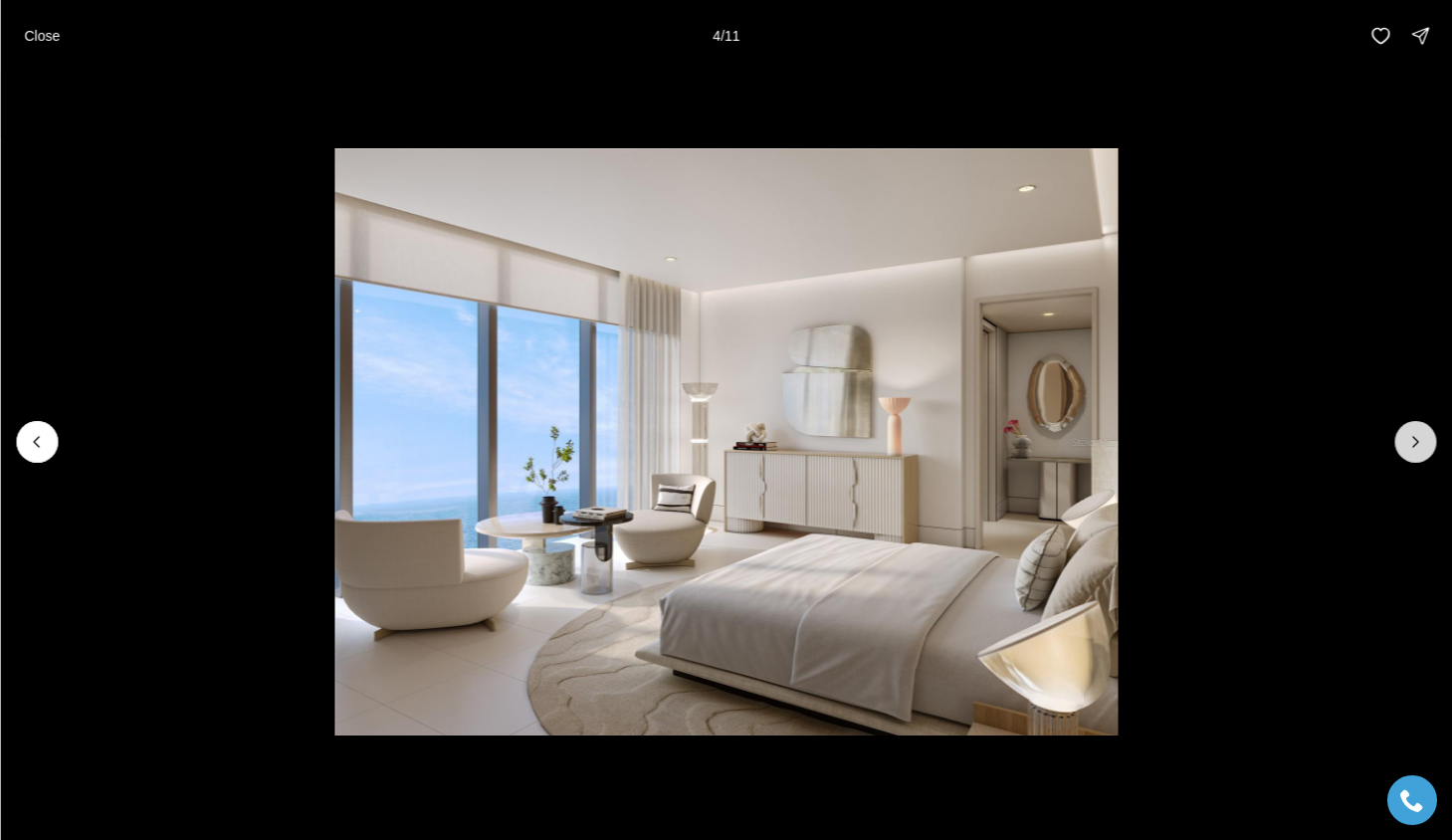 click 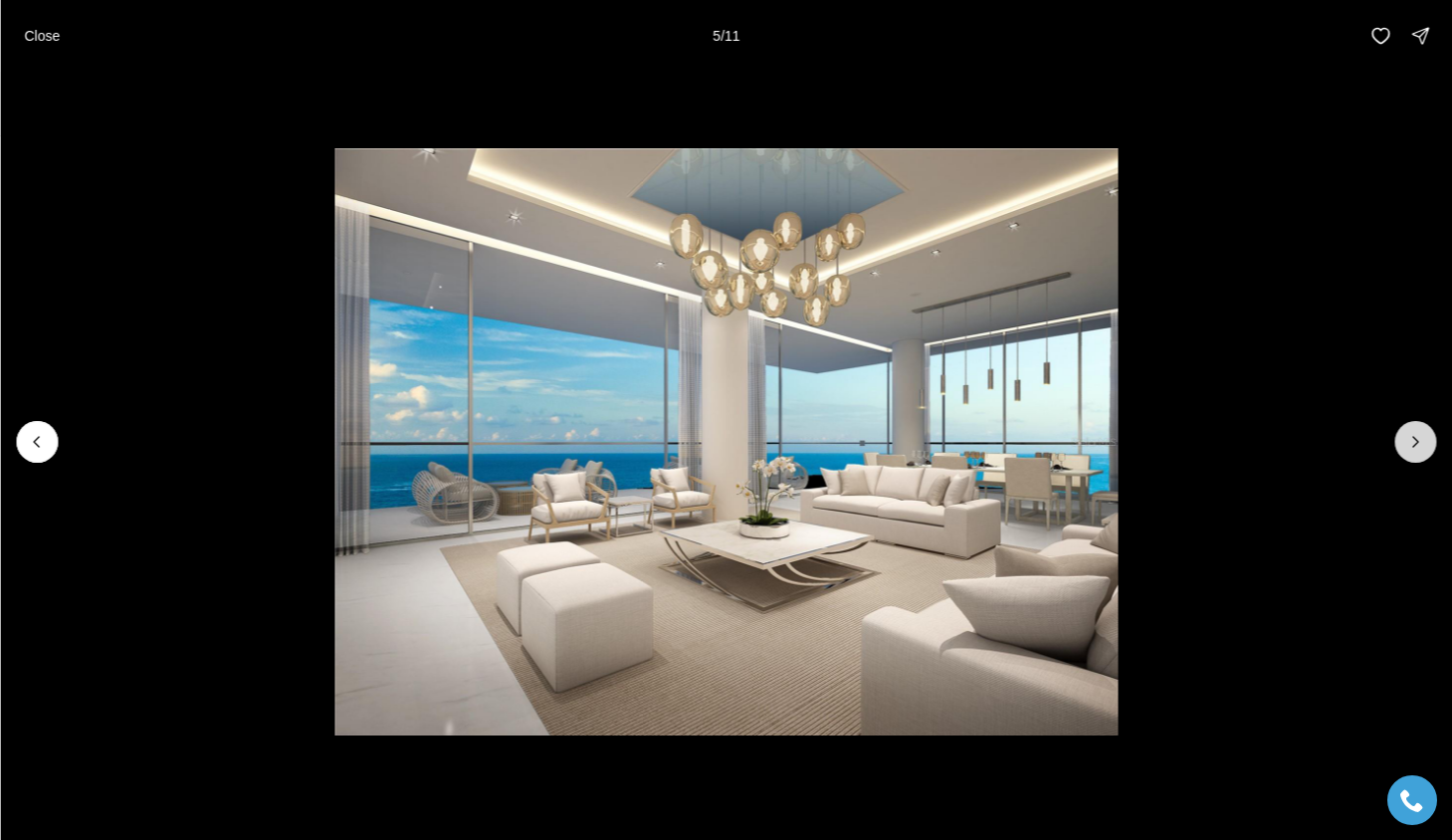 click 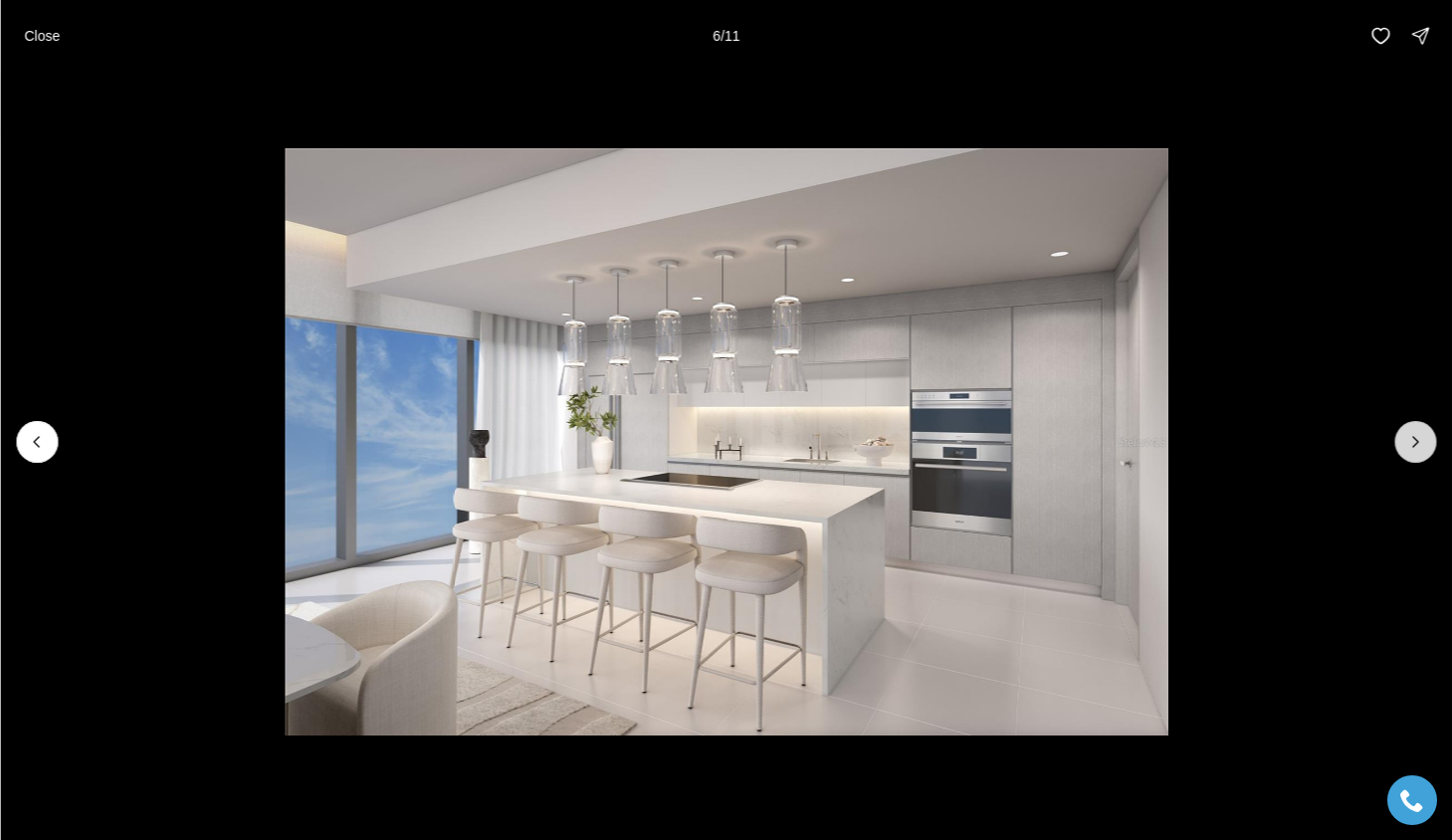 click 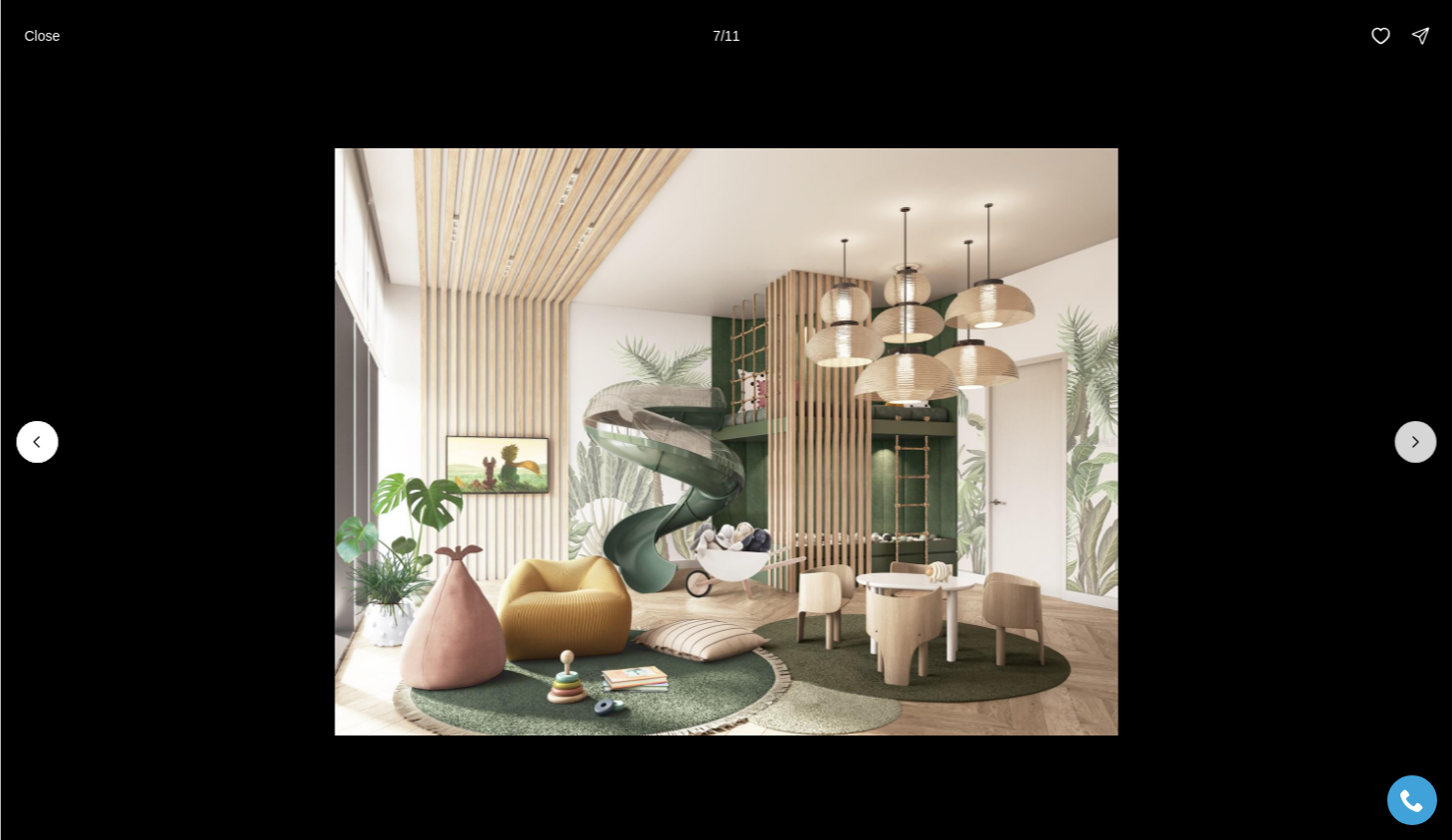 click 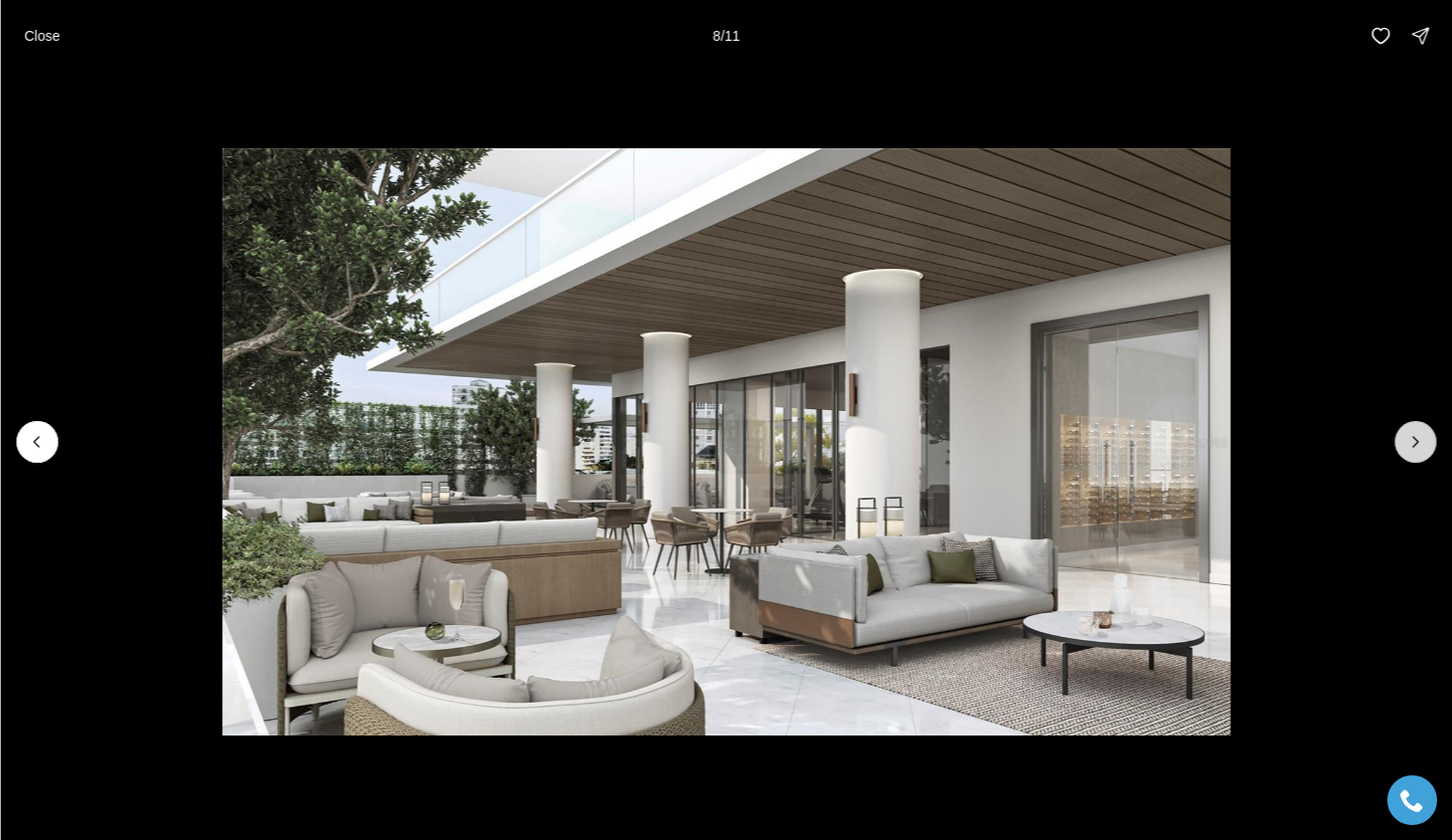 click 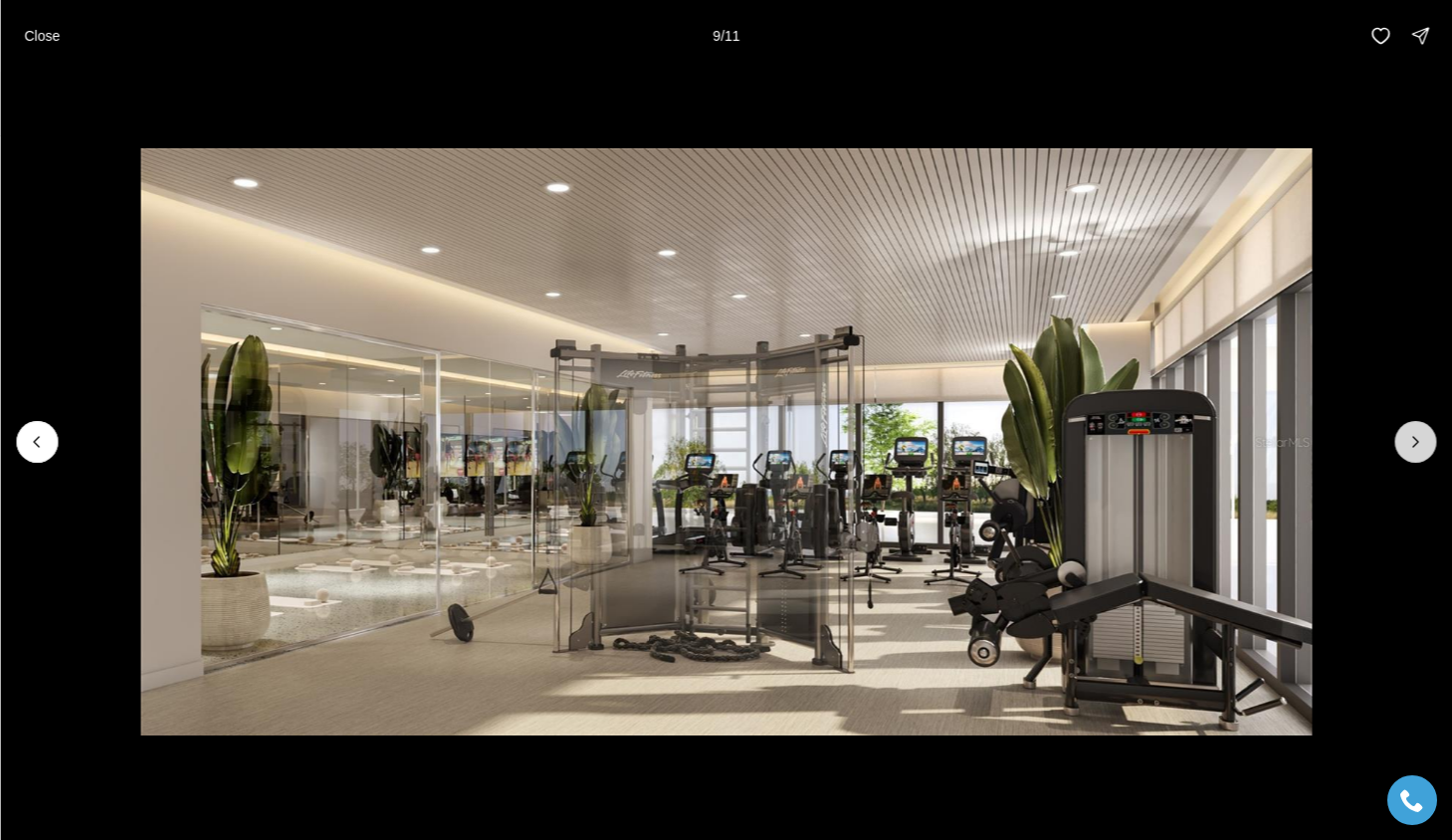 click 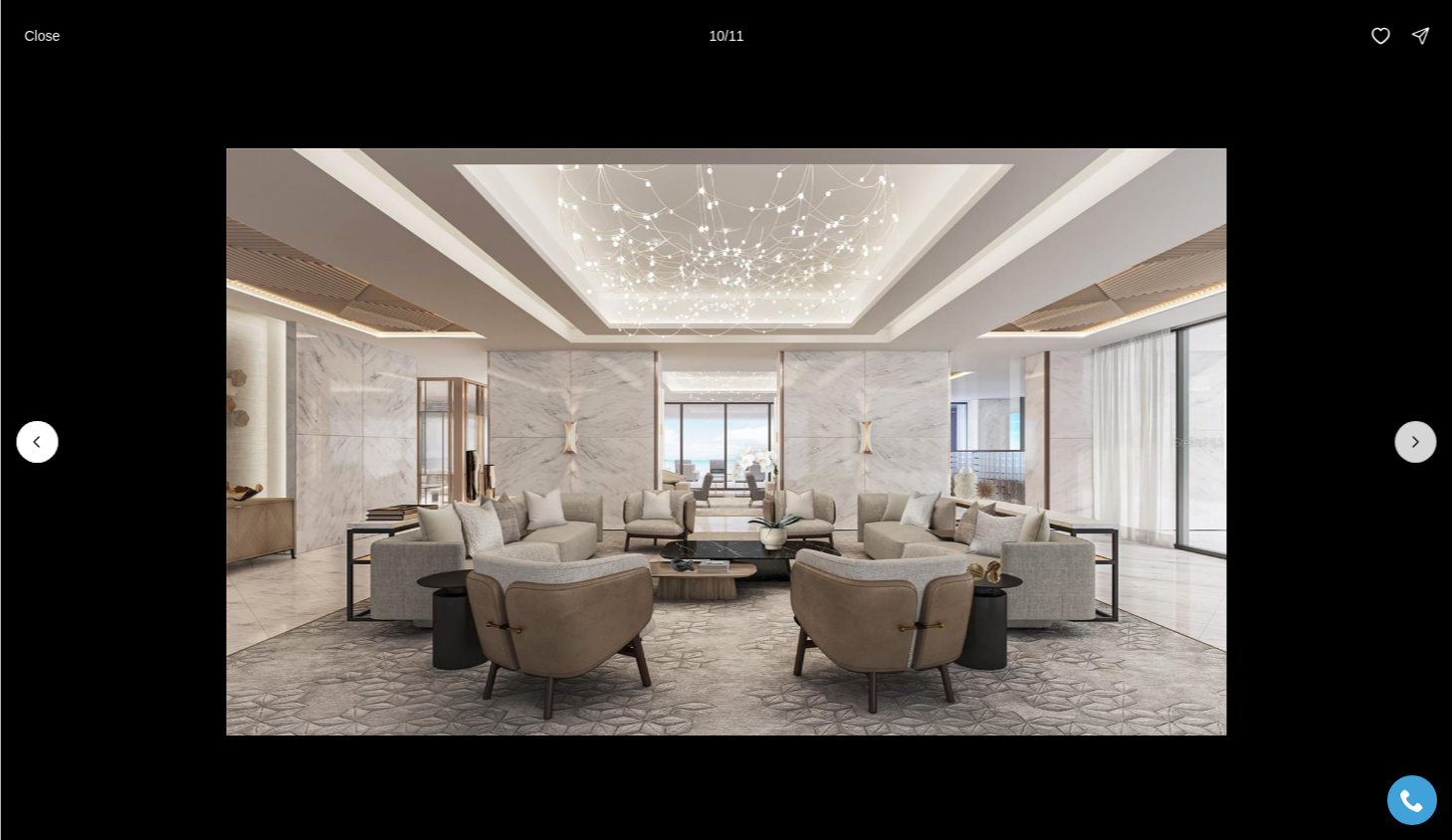 click 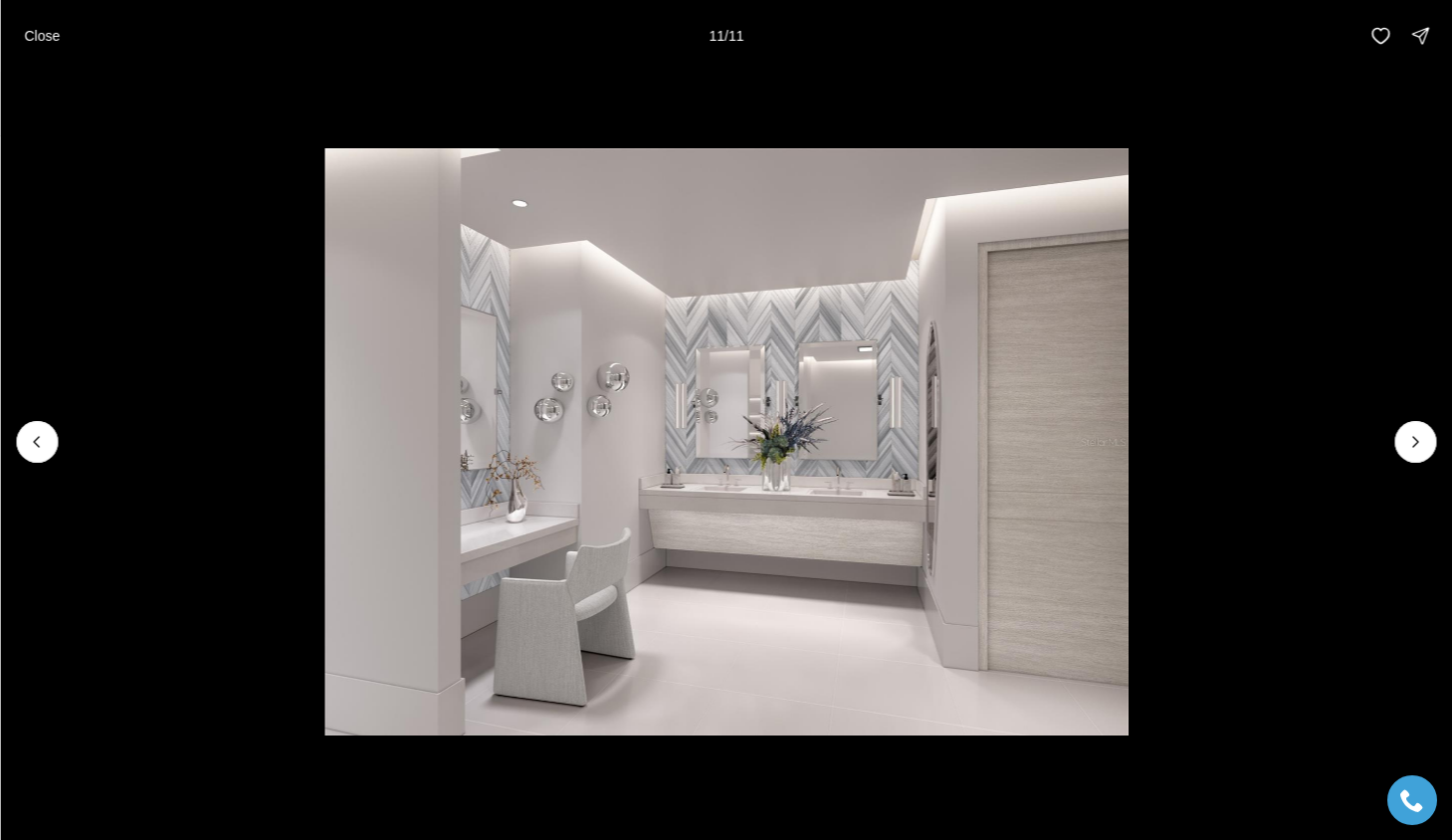 click at bounding box center (726, 442) 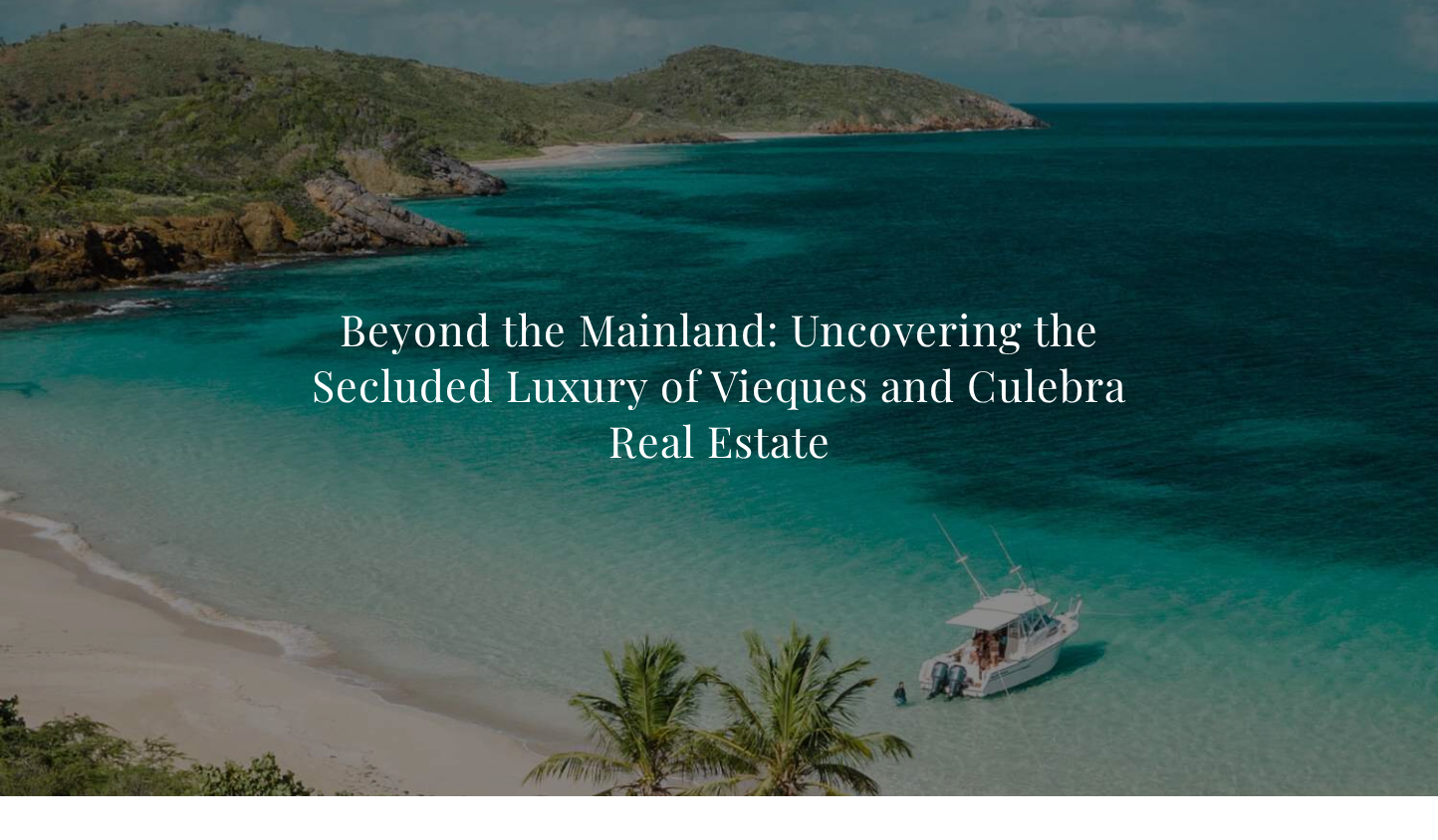 scroll, scrollTop: 567, scrollLeft: 0, axis: vertical 